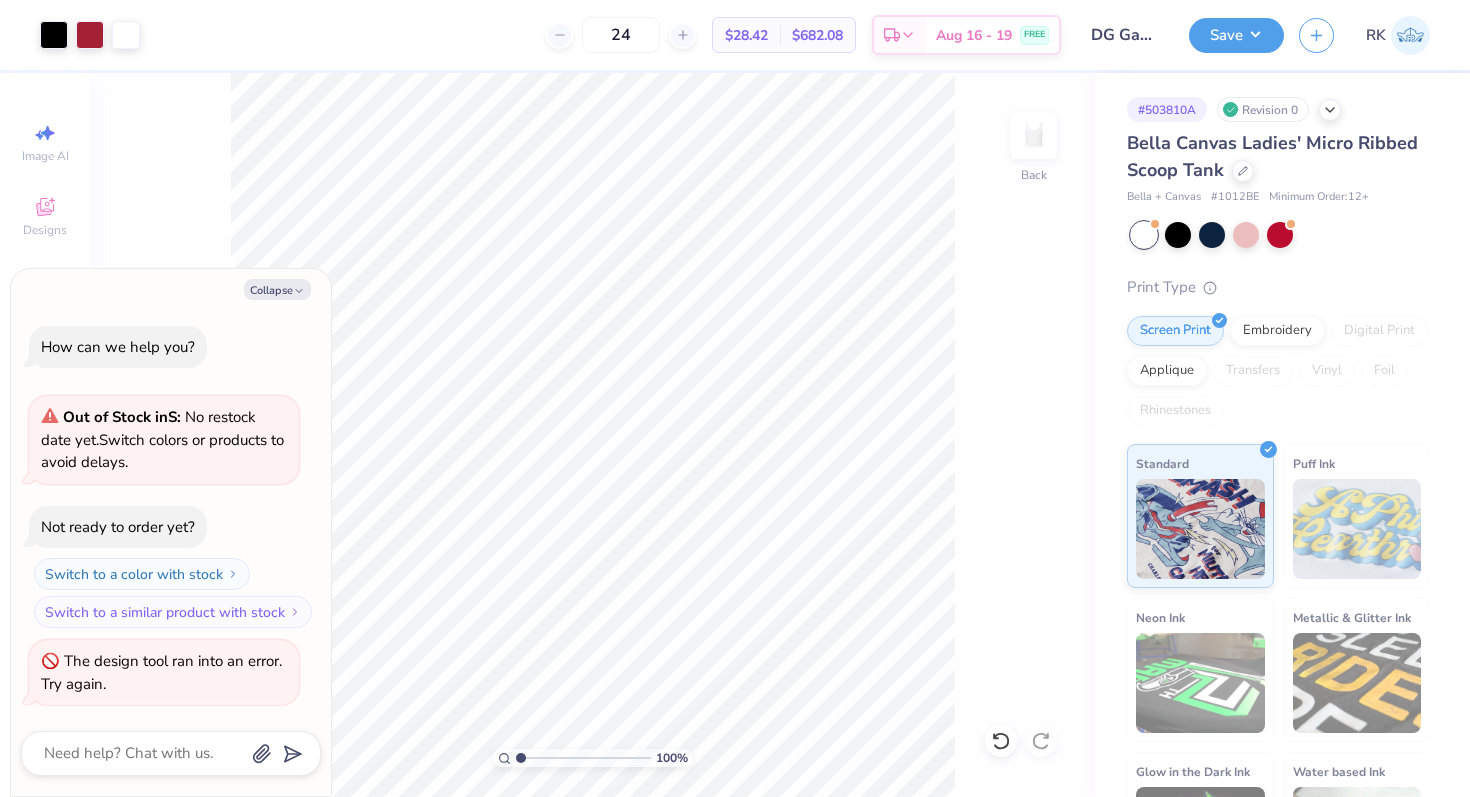 scroll, scrollTop: 0, scrollLeft: 0, axis: both 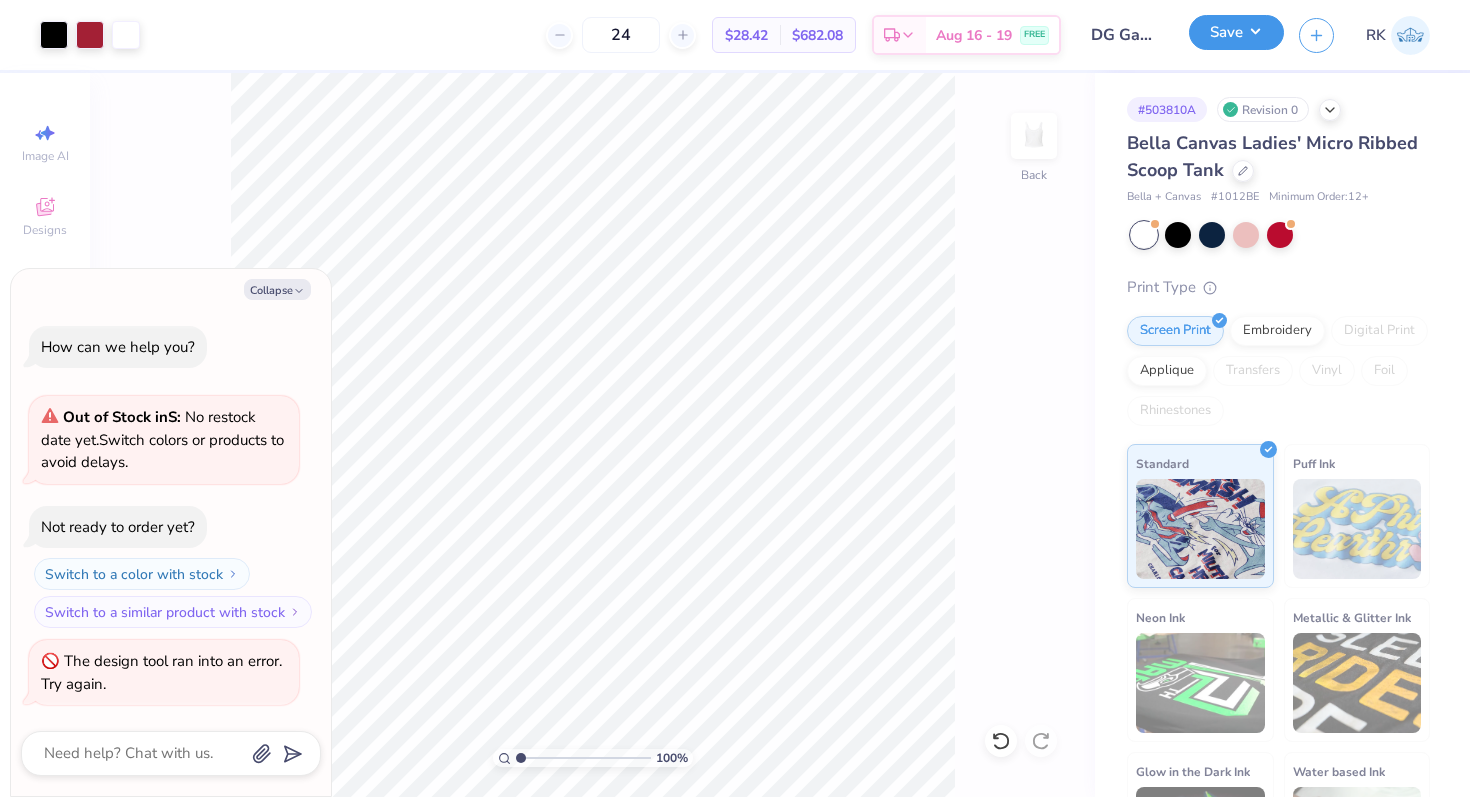 click on "Save" at bounding box center [1236, 32] 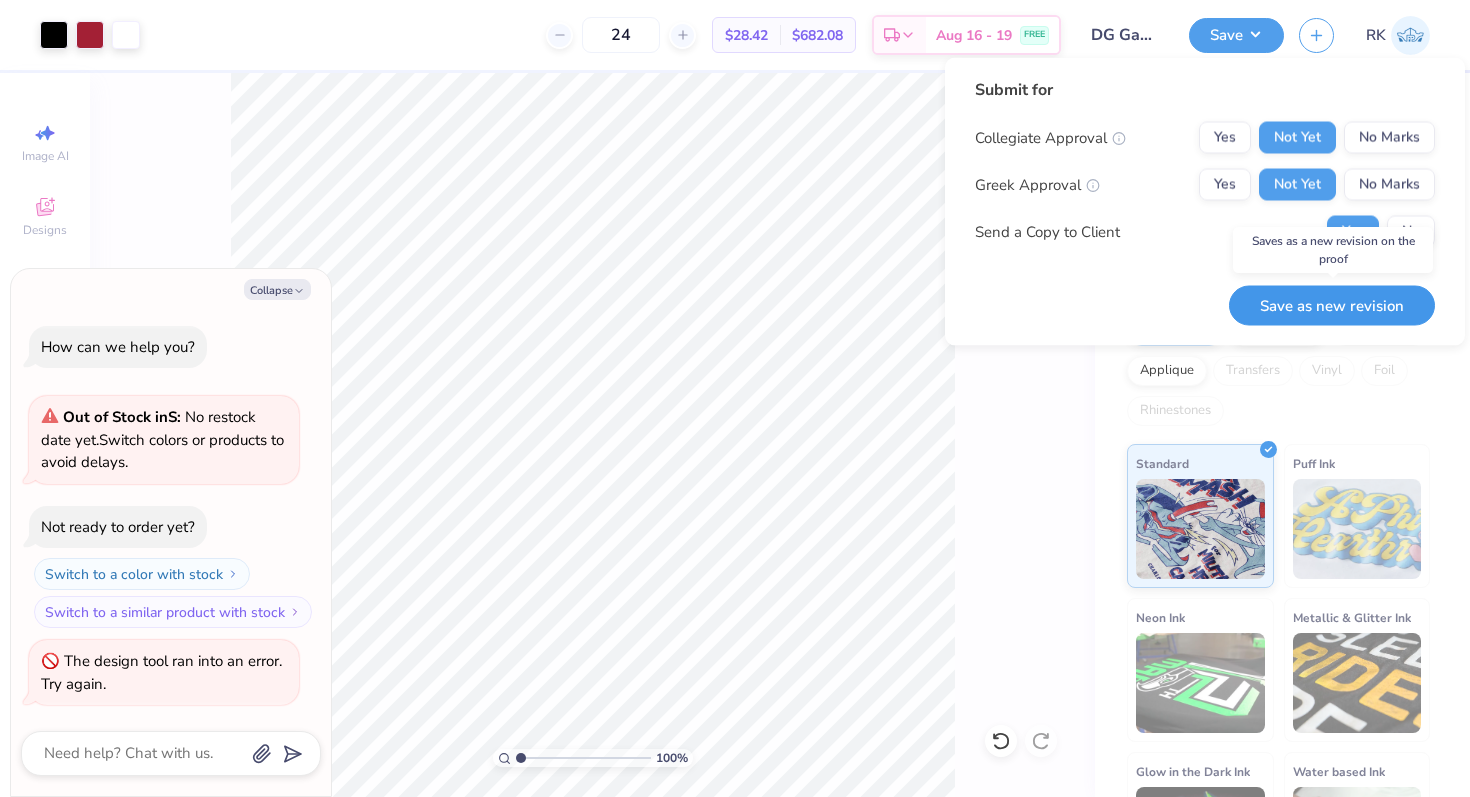 click on "Save as new revision" at bounding box center [1332, 305] 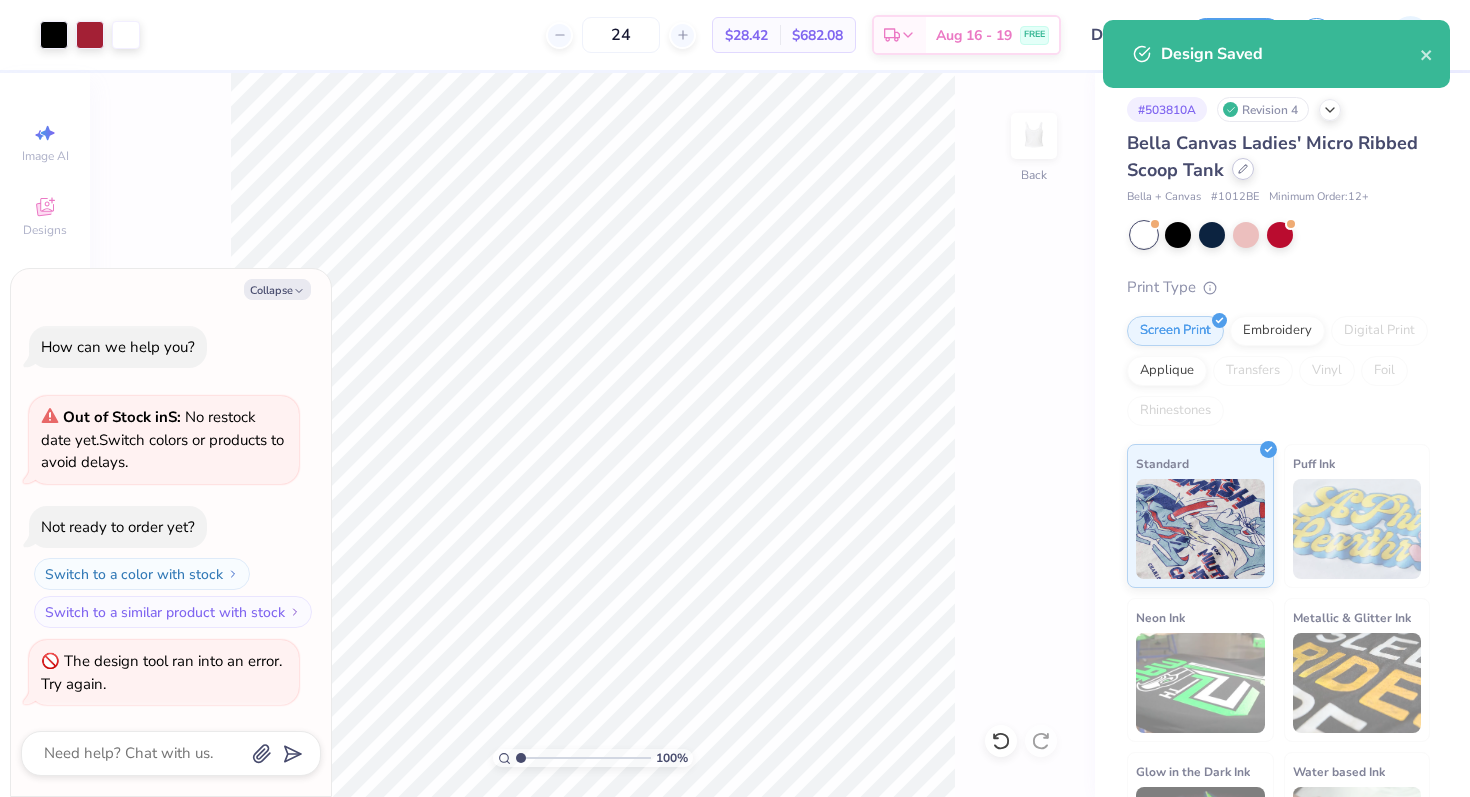 click at bounding box center (1243, 169) 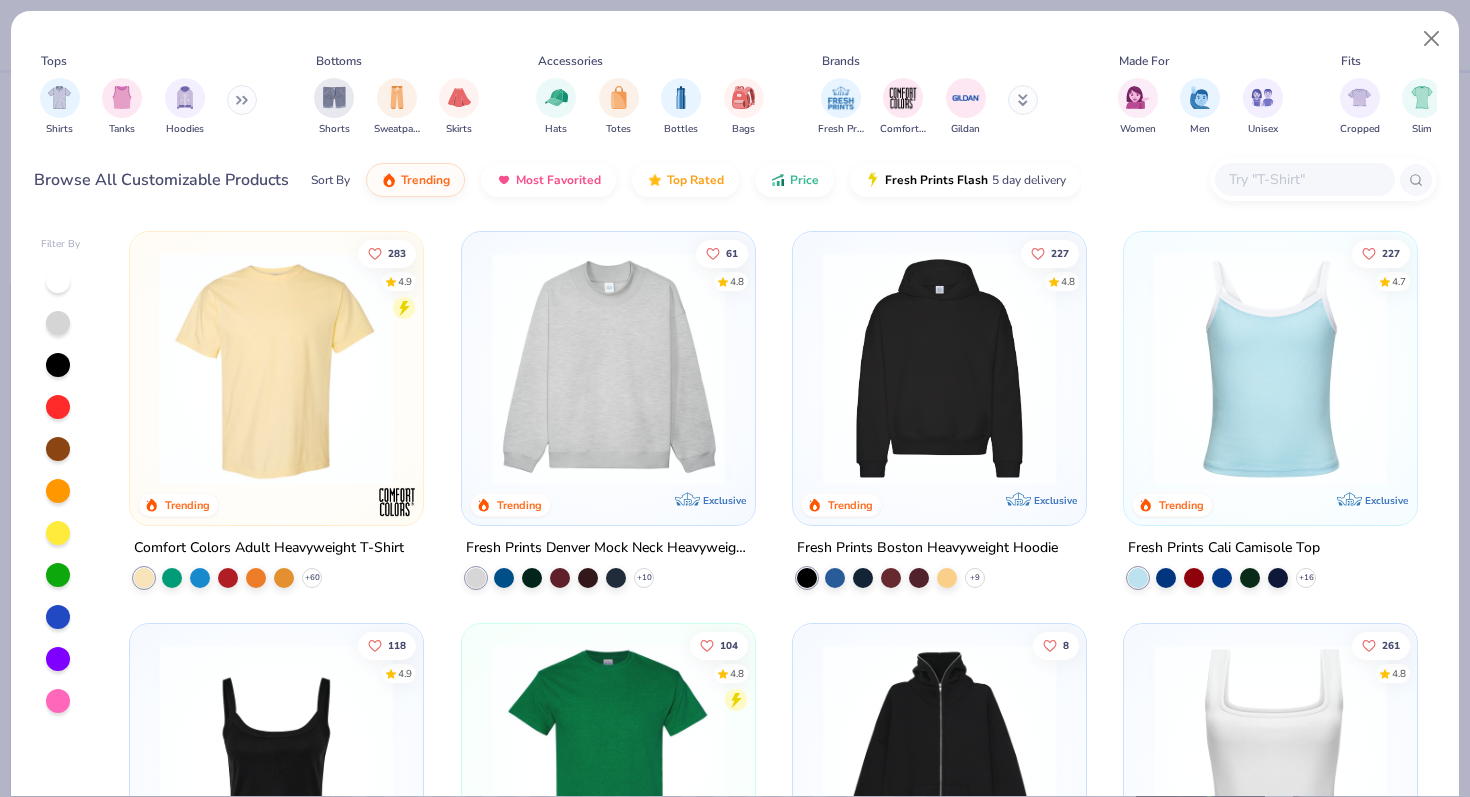 click at bounding box center (276, 368) 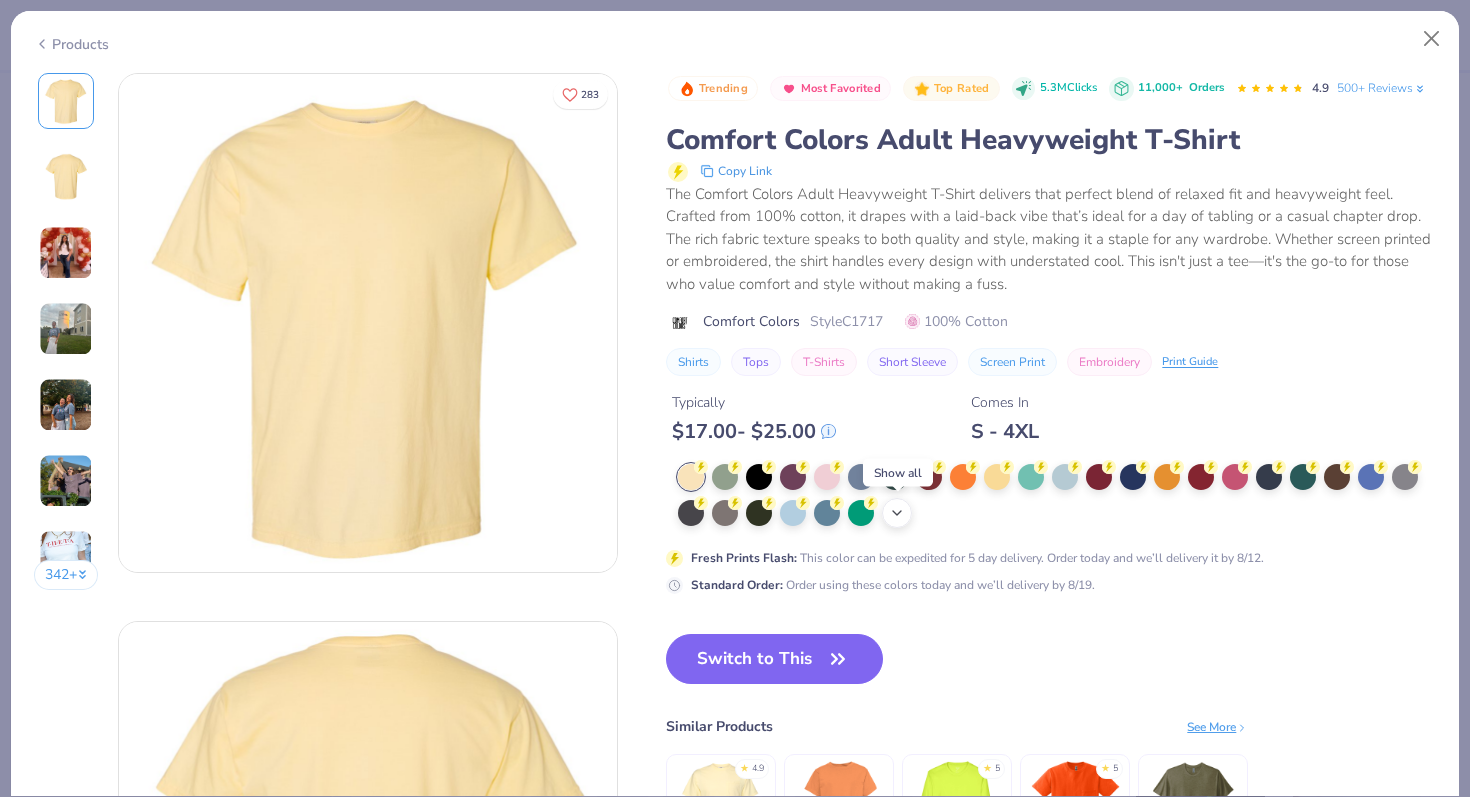 click 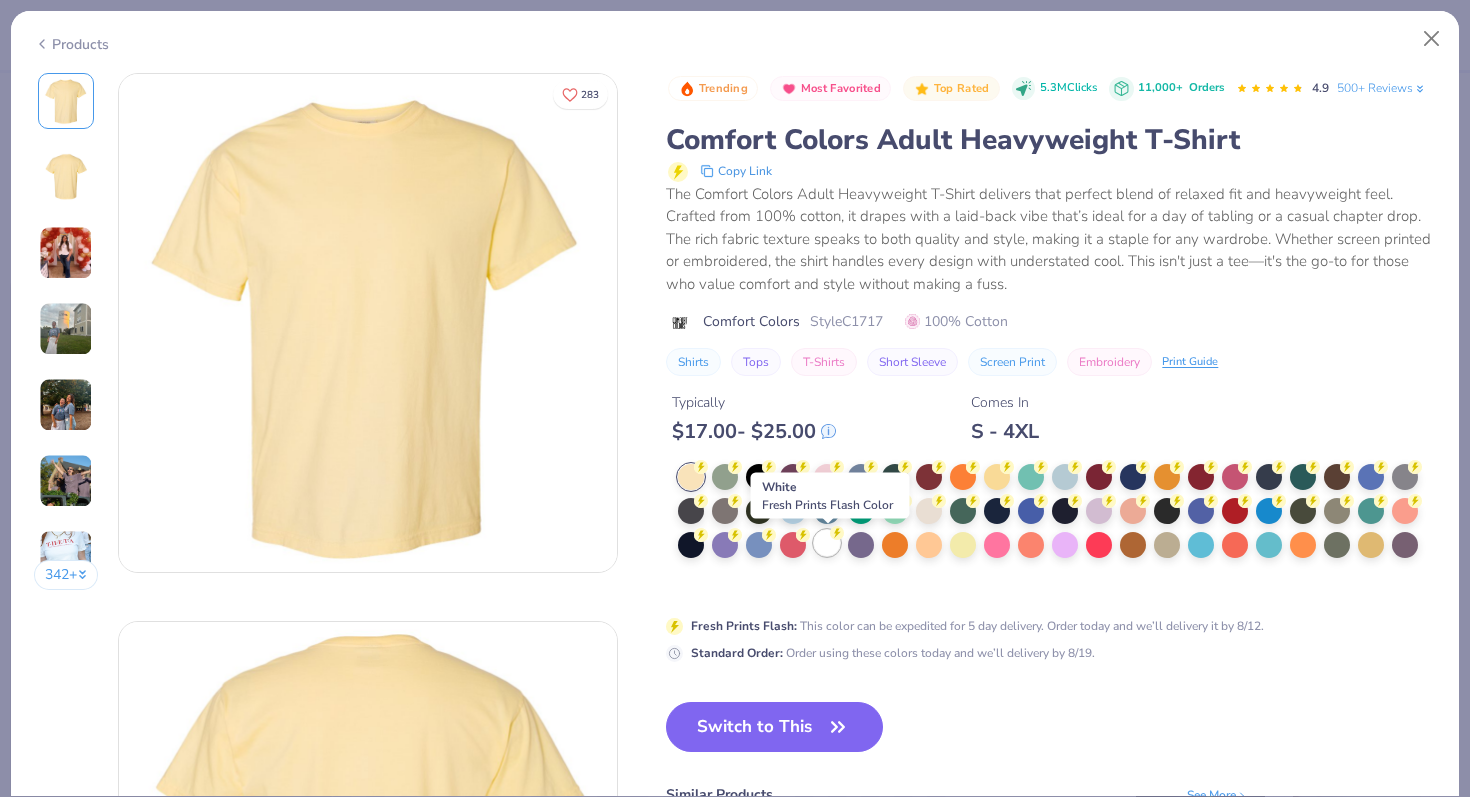 click at bounding box center [827, 543] 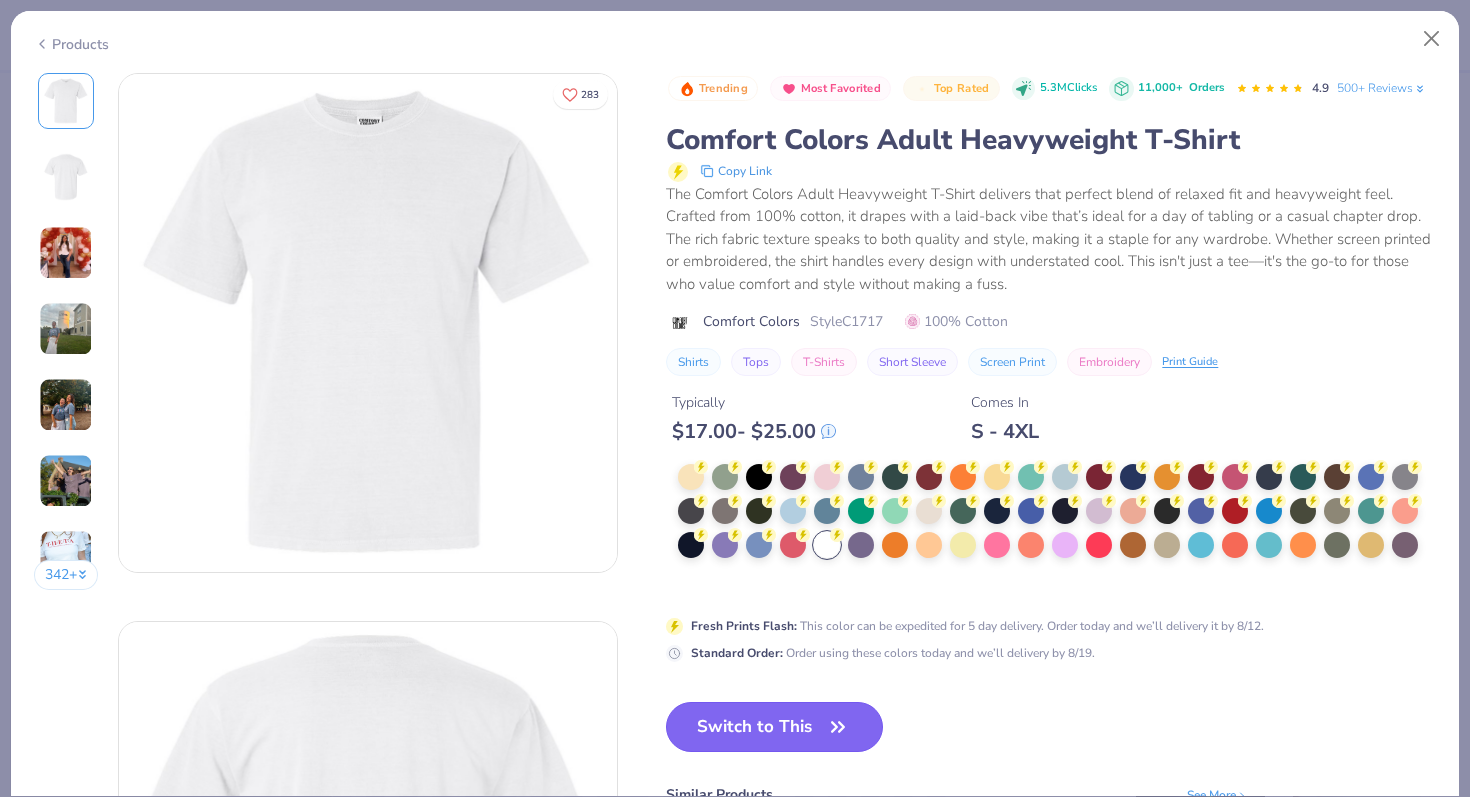 click 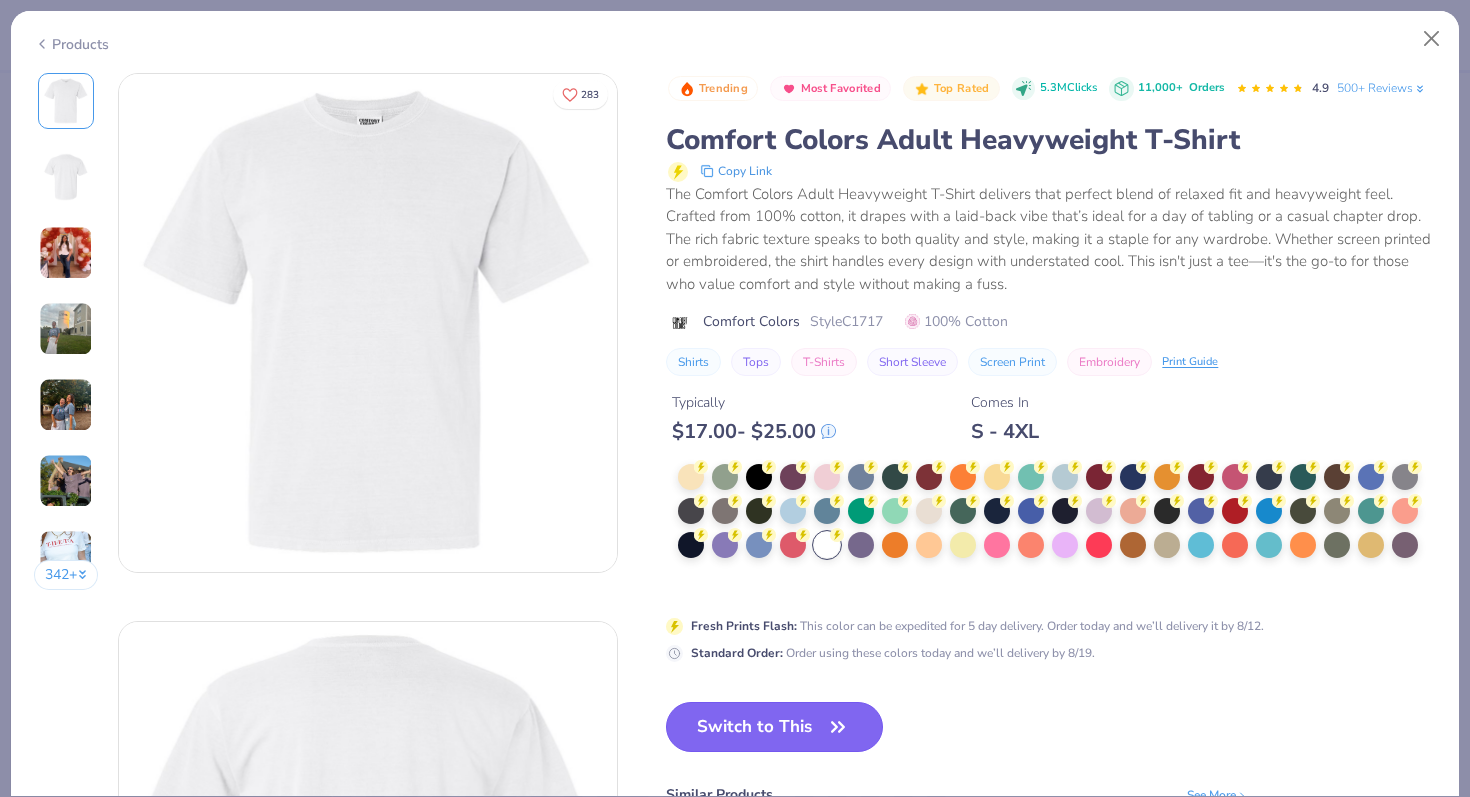 click 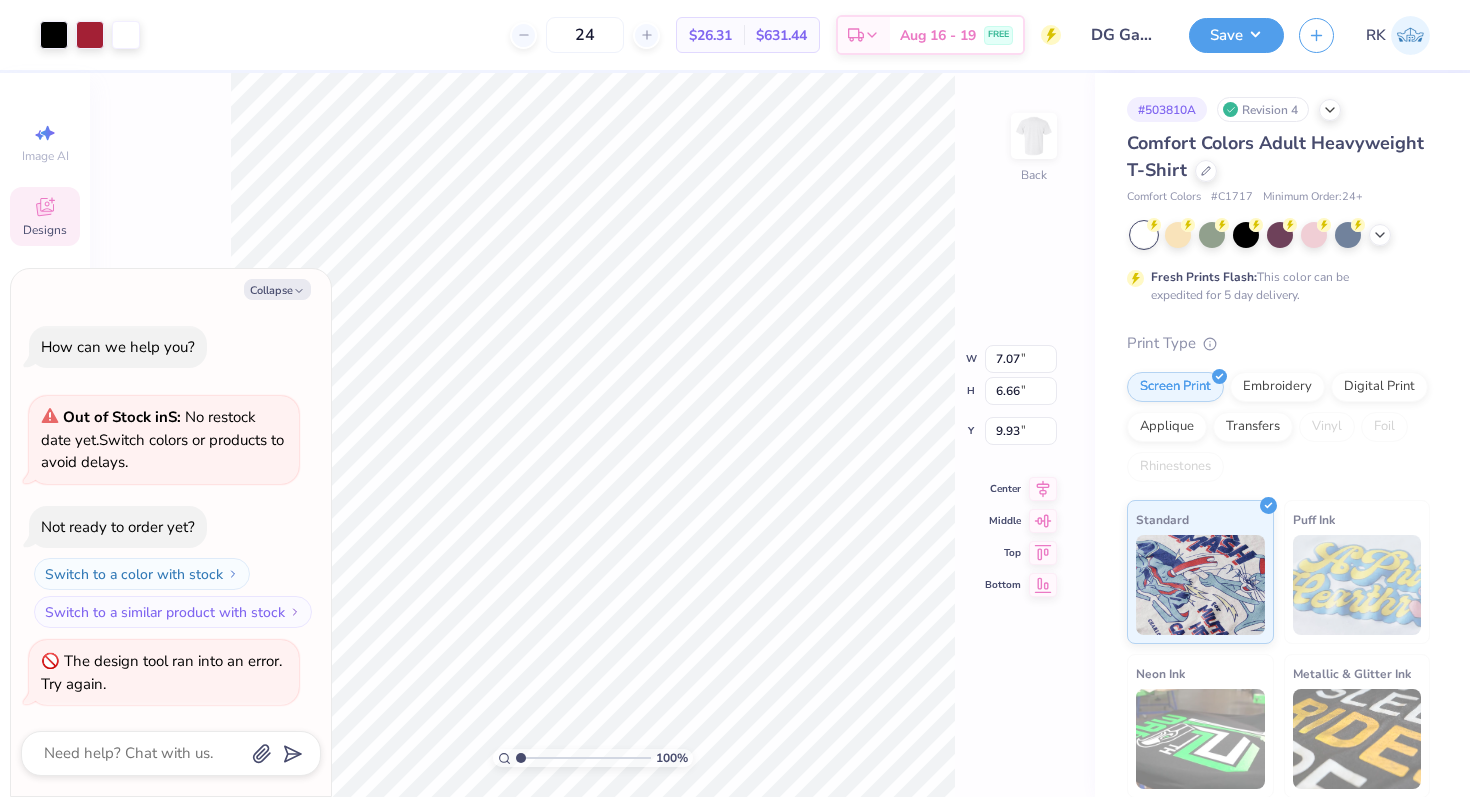 type on "x" 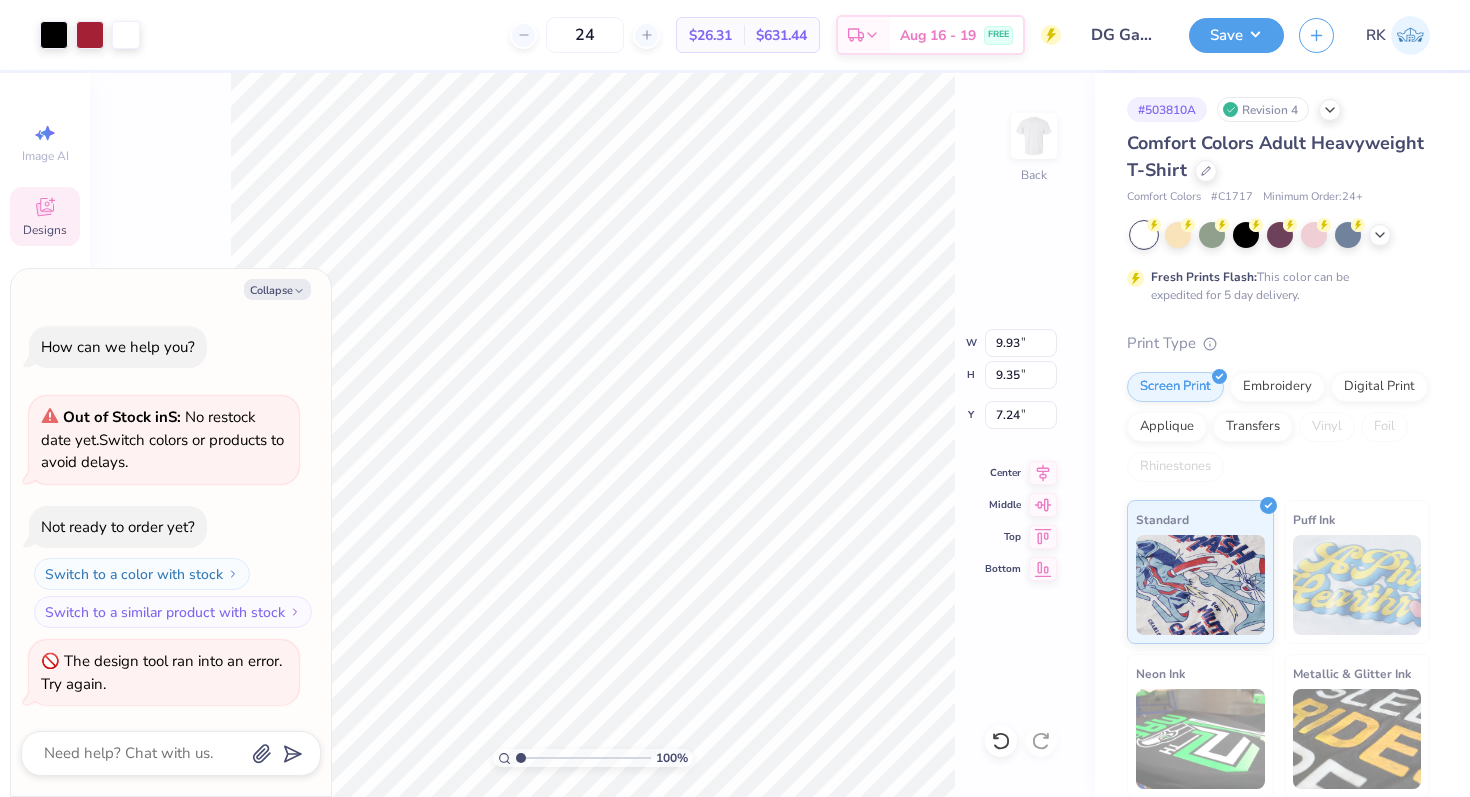 type on "x" 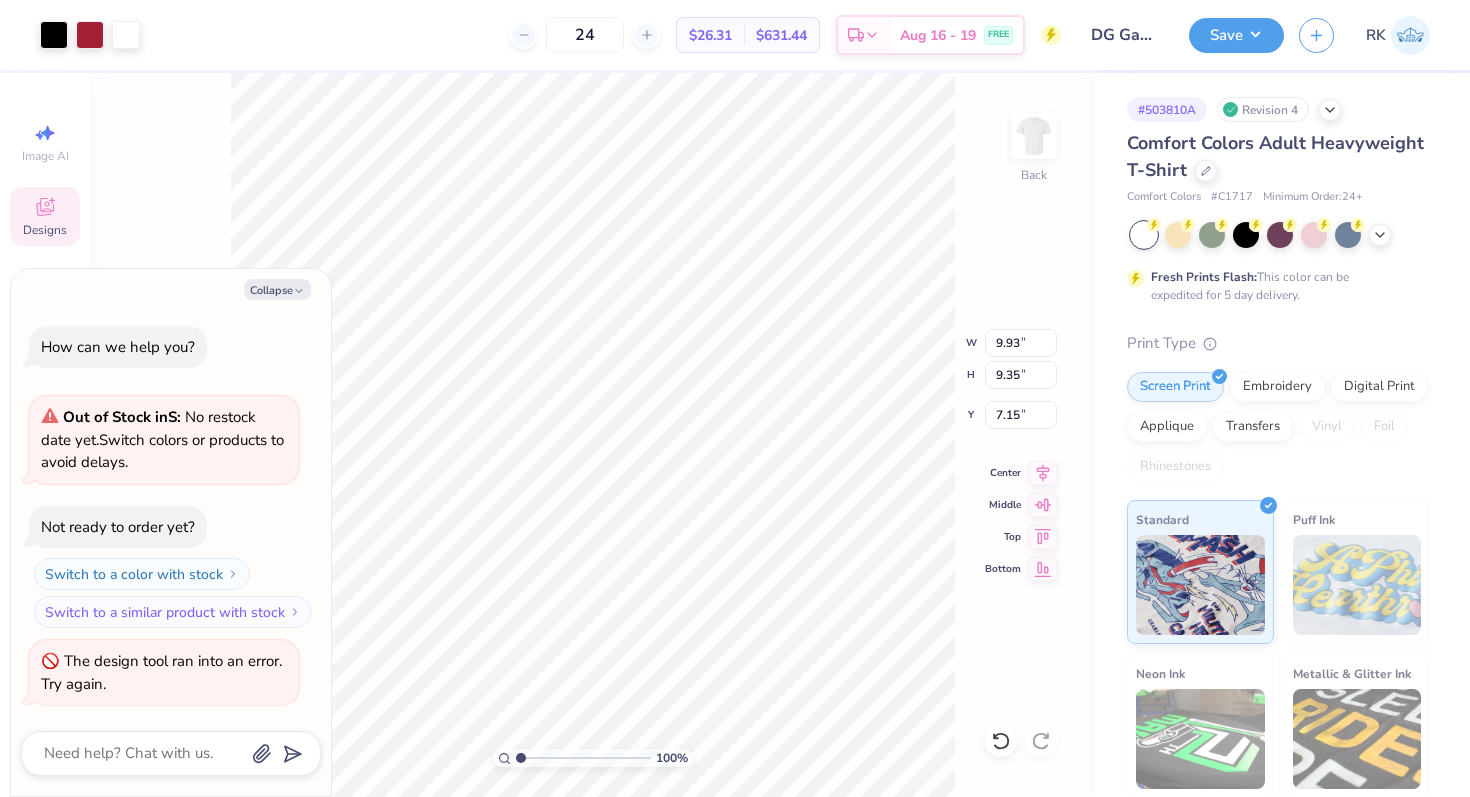 type on "x" 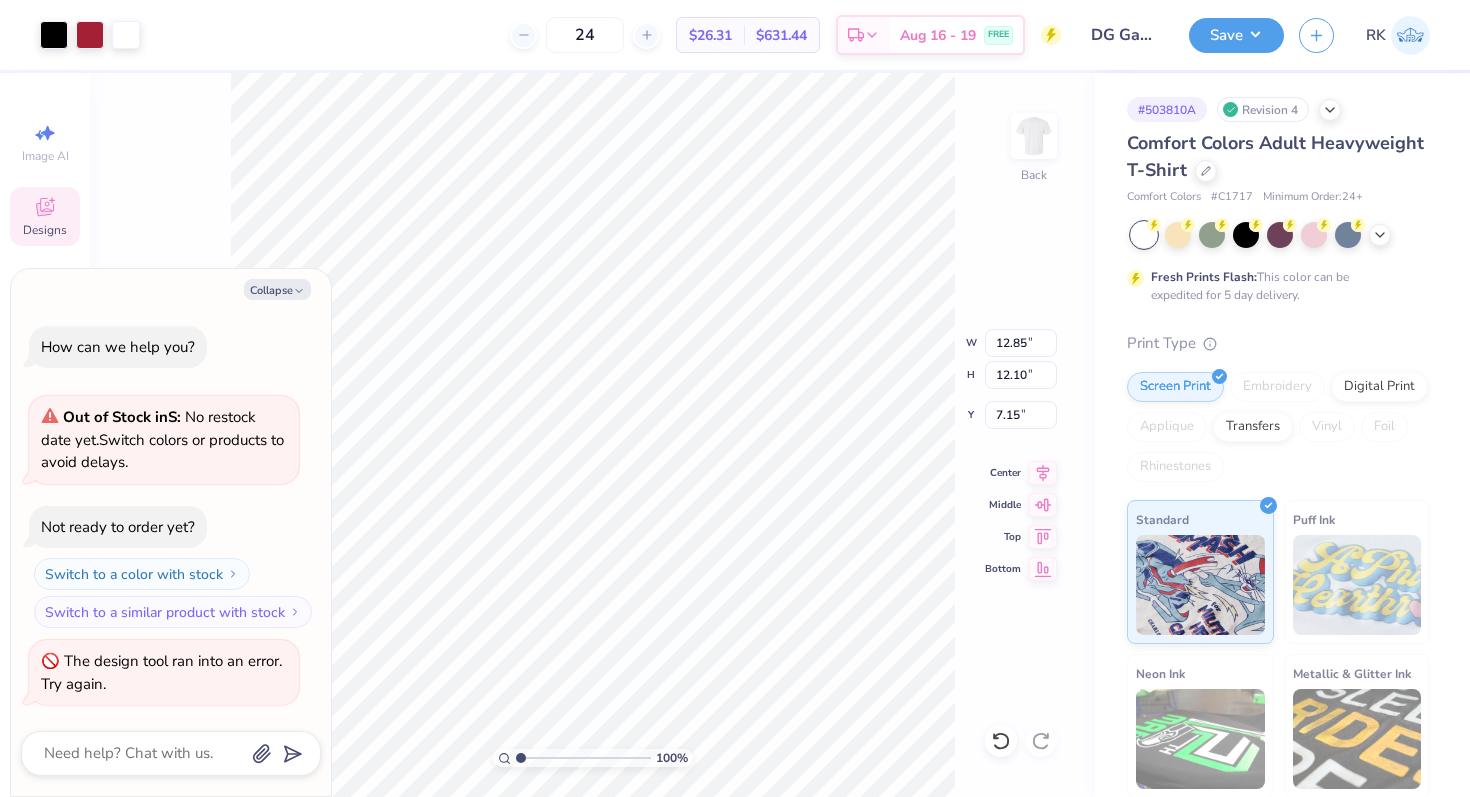 type on "x" 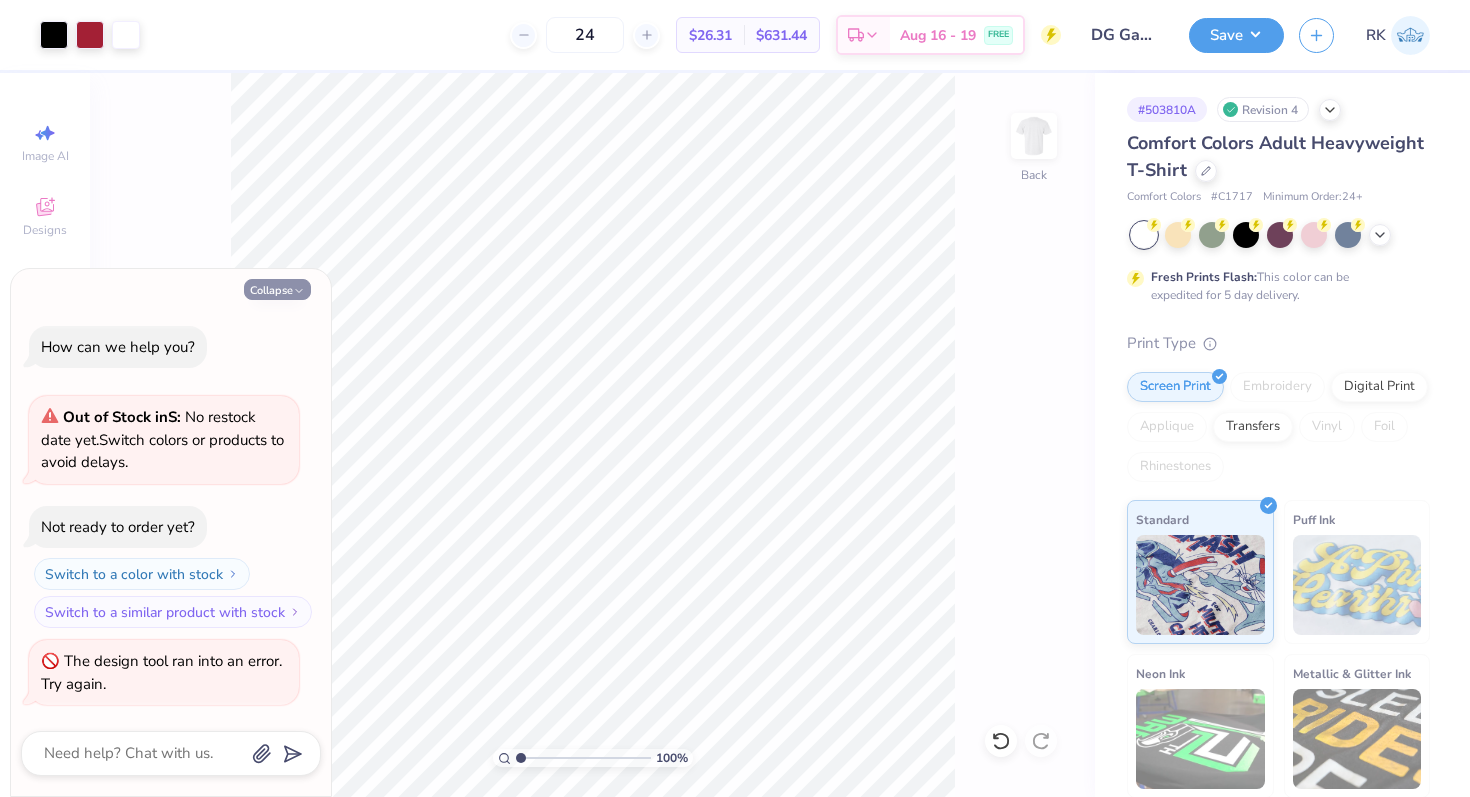 click 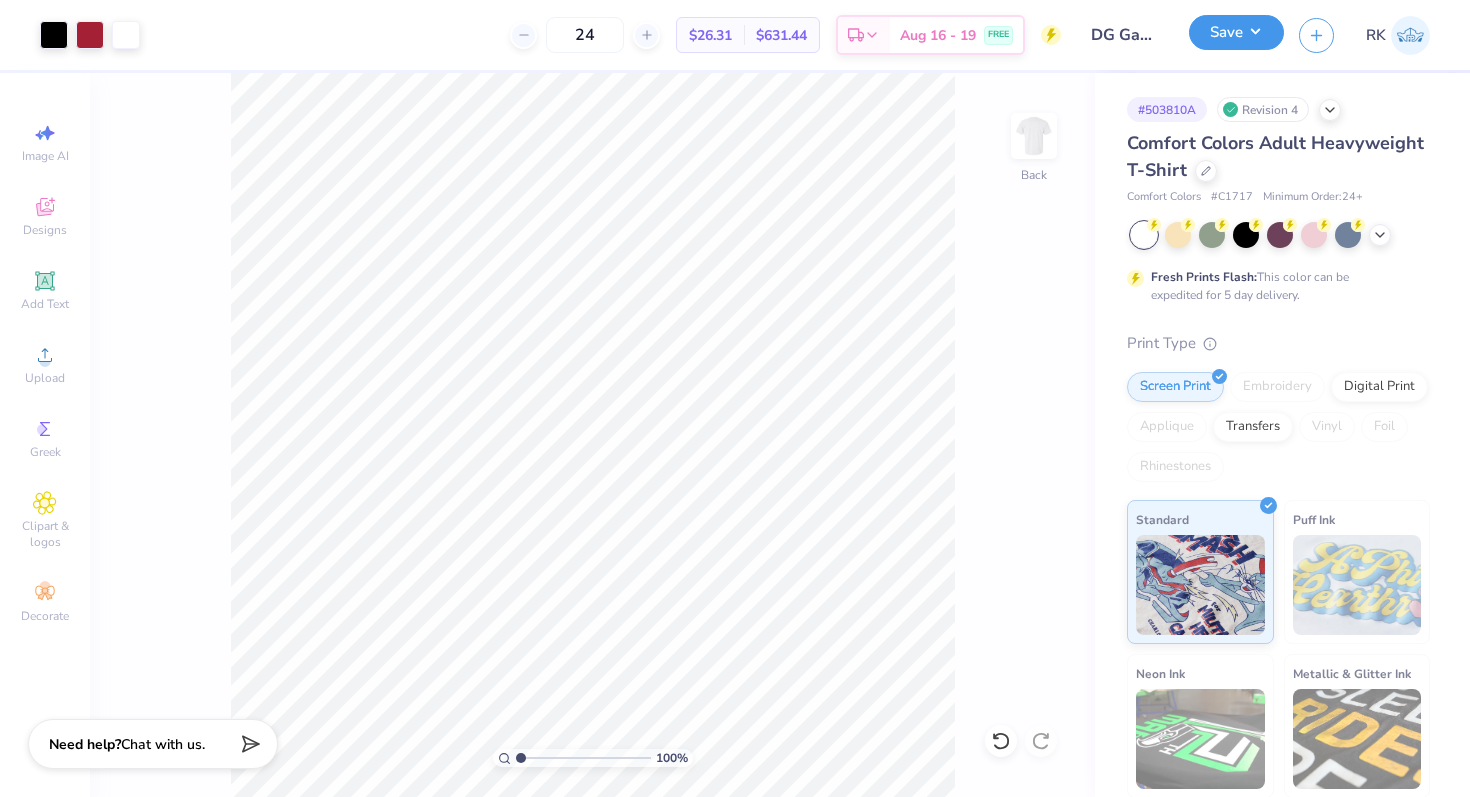 click on "Save" at bounding box center (1236, 32) 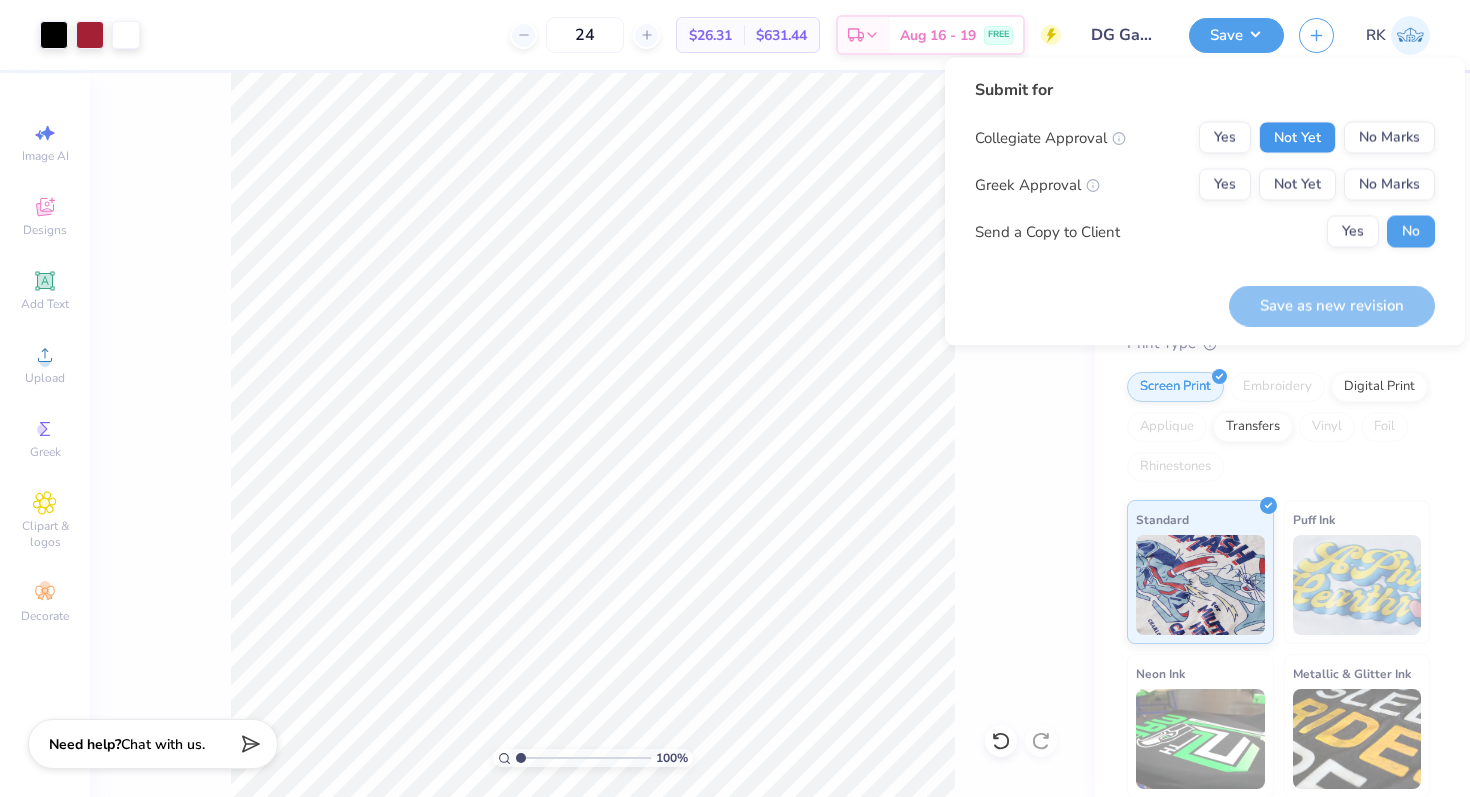 click on "Not Yet" at bounding box center [1297, 138] 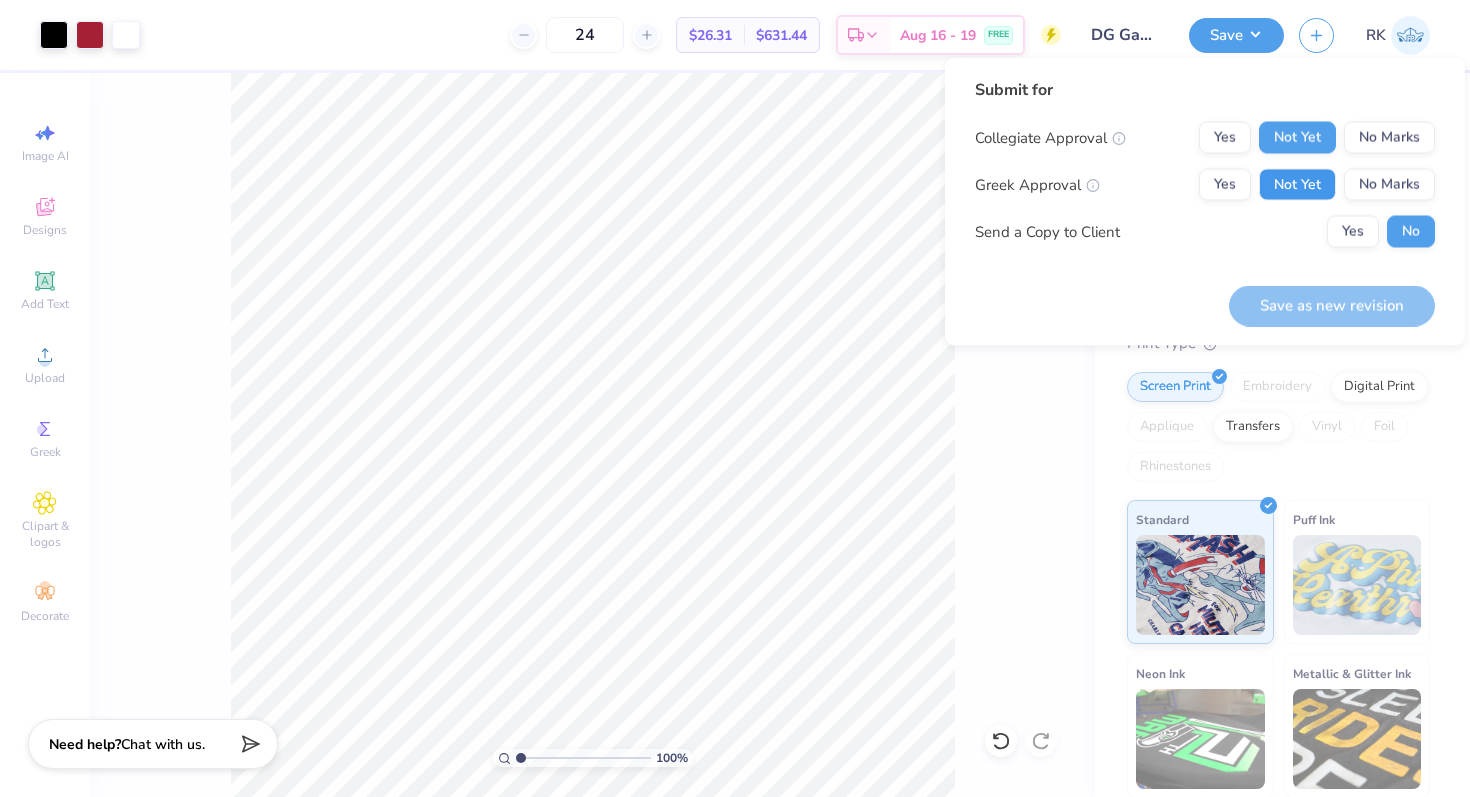 click on "Not Yet" at bounding box center (1297, 185) 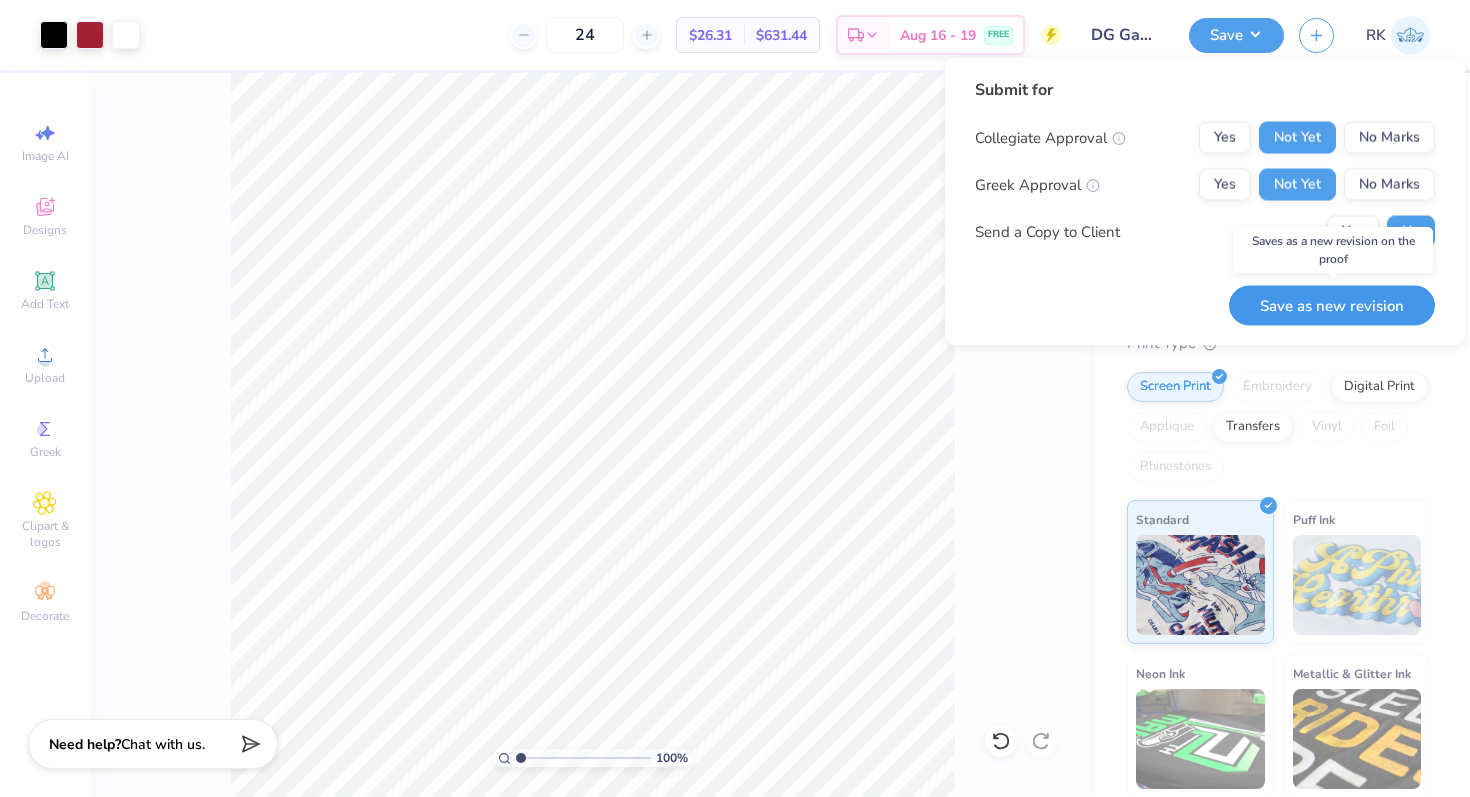 click on "Save as new revision" at bounding box center (1332, 305) 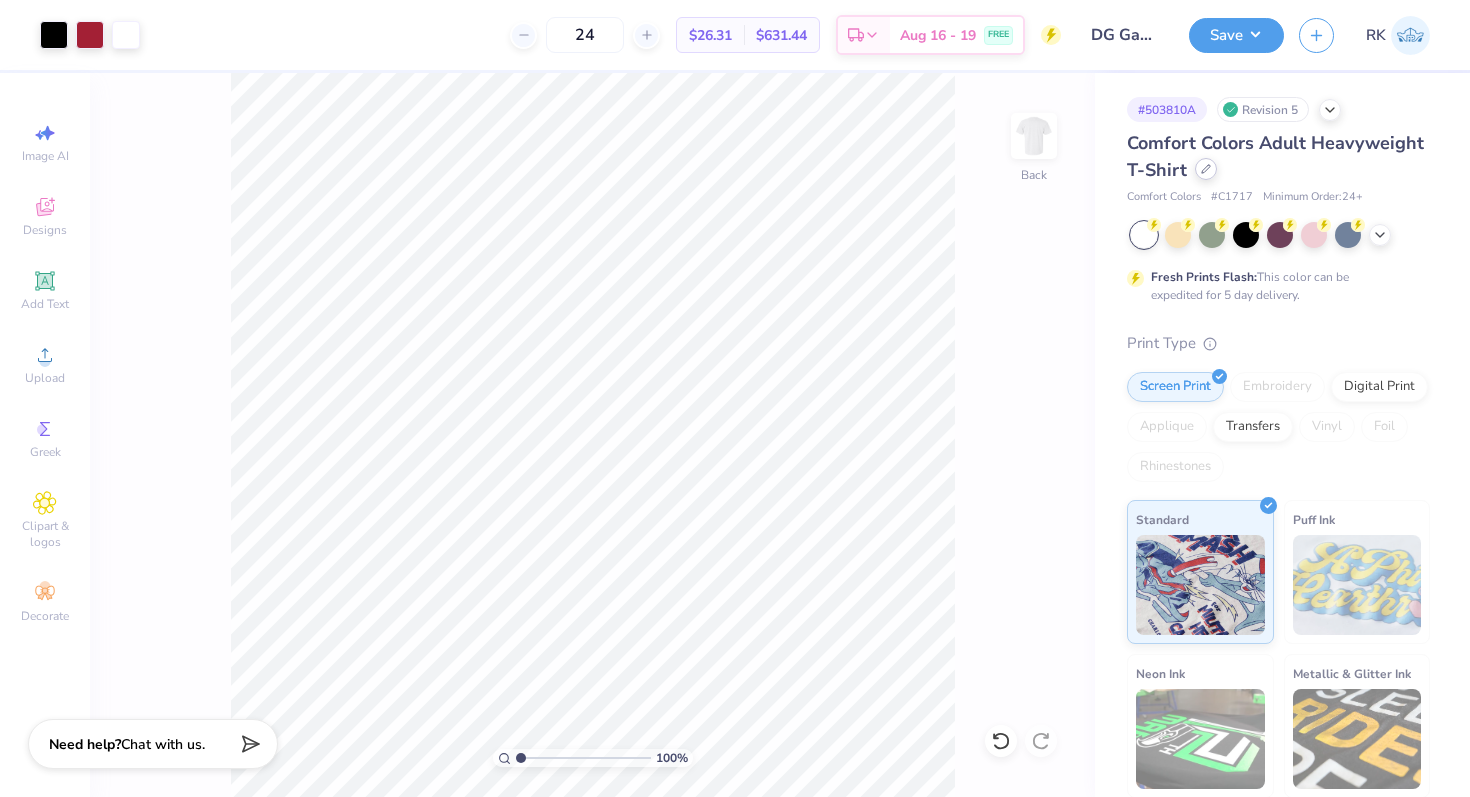 click 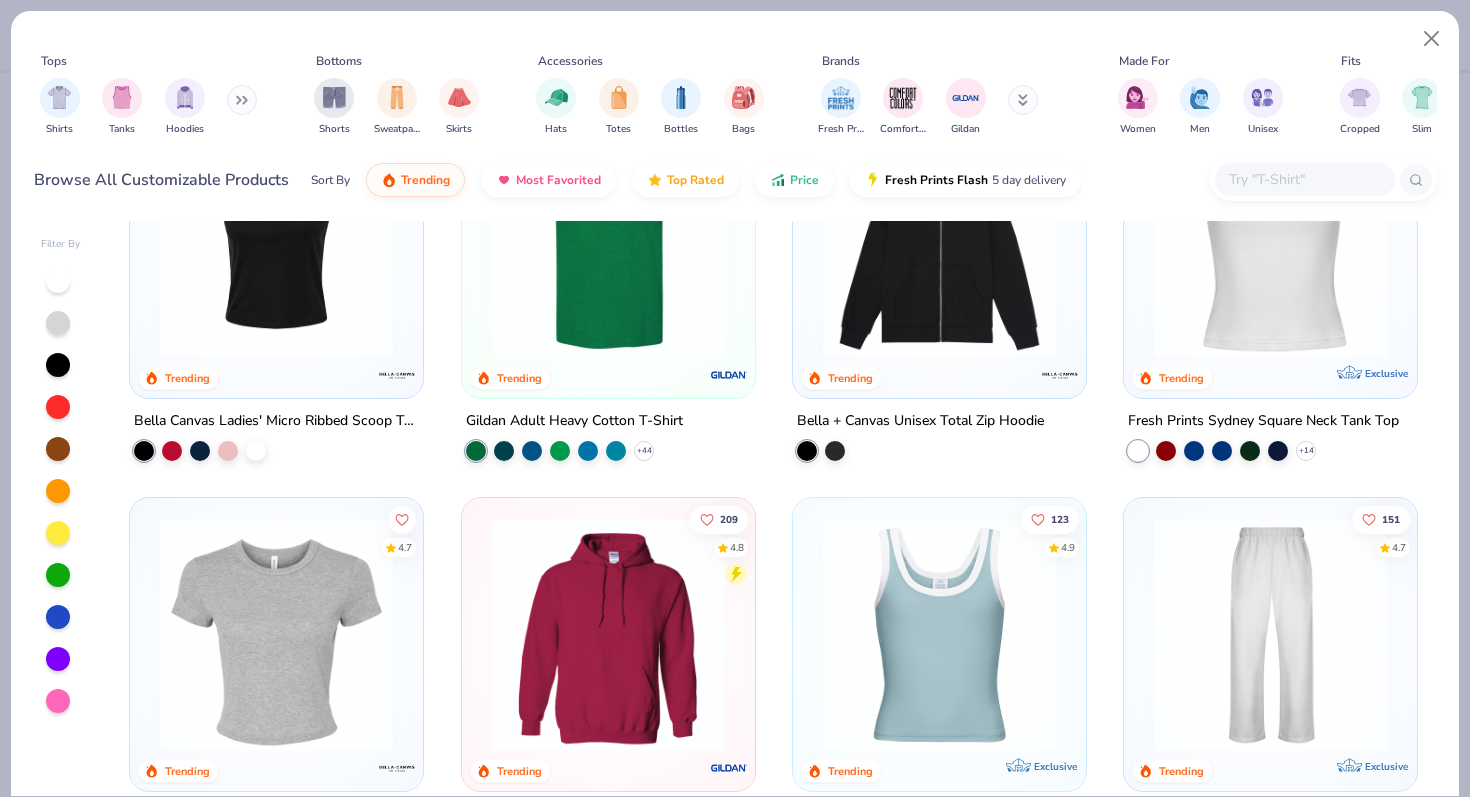scroll, scrollTop: 534, scrollLeft: 0, axis: vertical 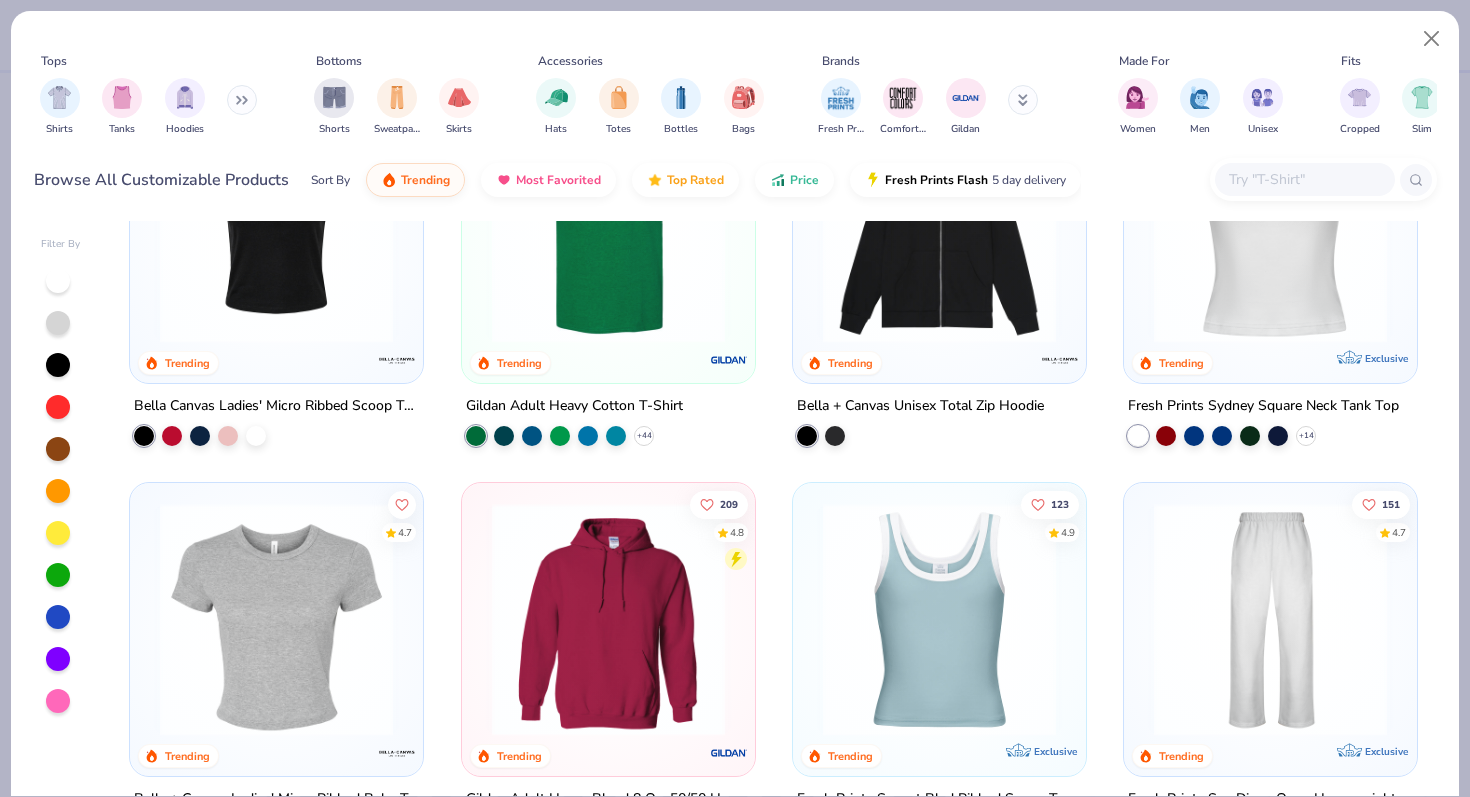 click at bounding box center [276, 226] 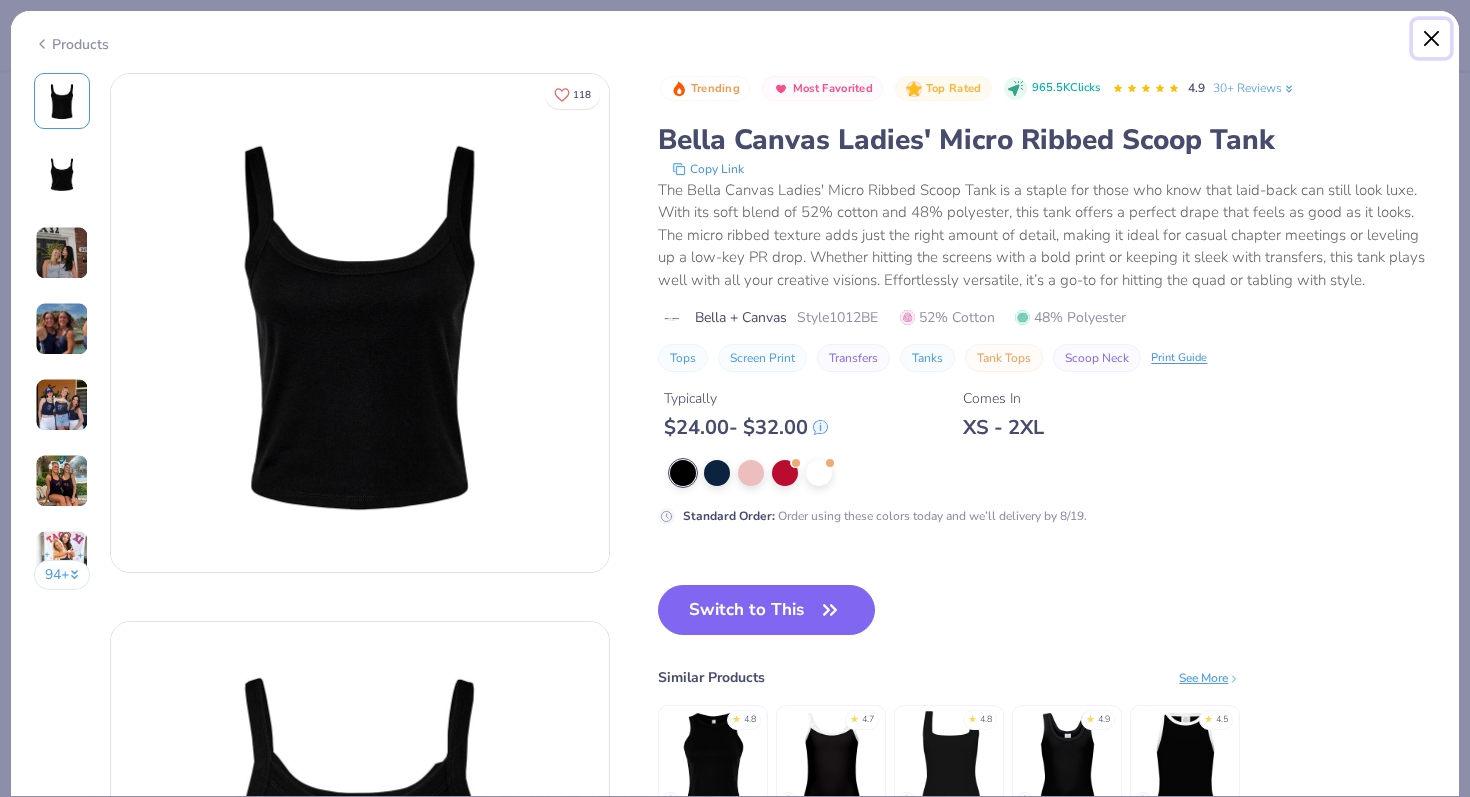 click at bounding box center (1432, 39) 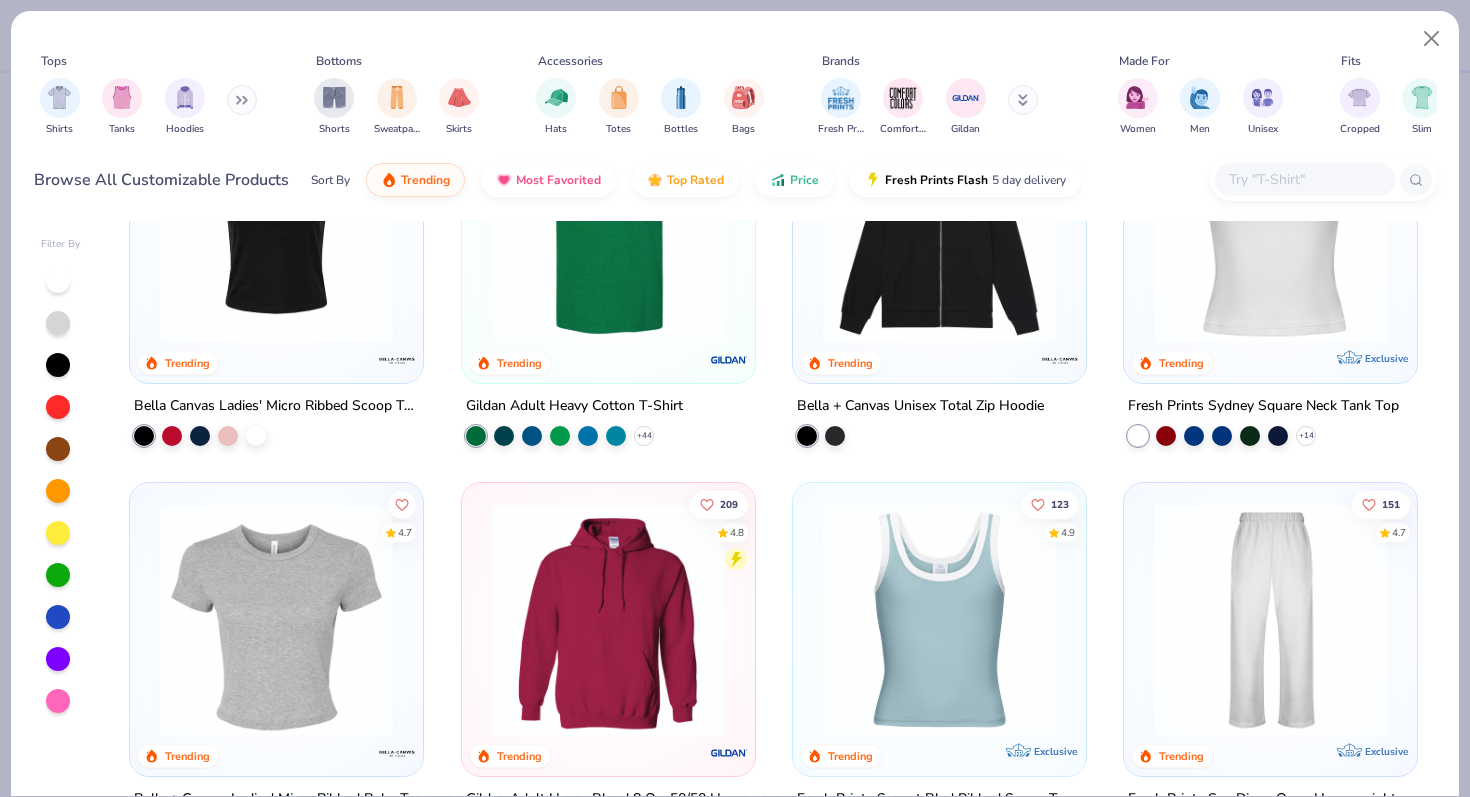 scroll, scrollTop: 0, scrollLeft: 0, axis: both 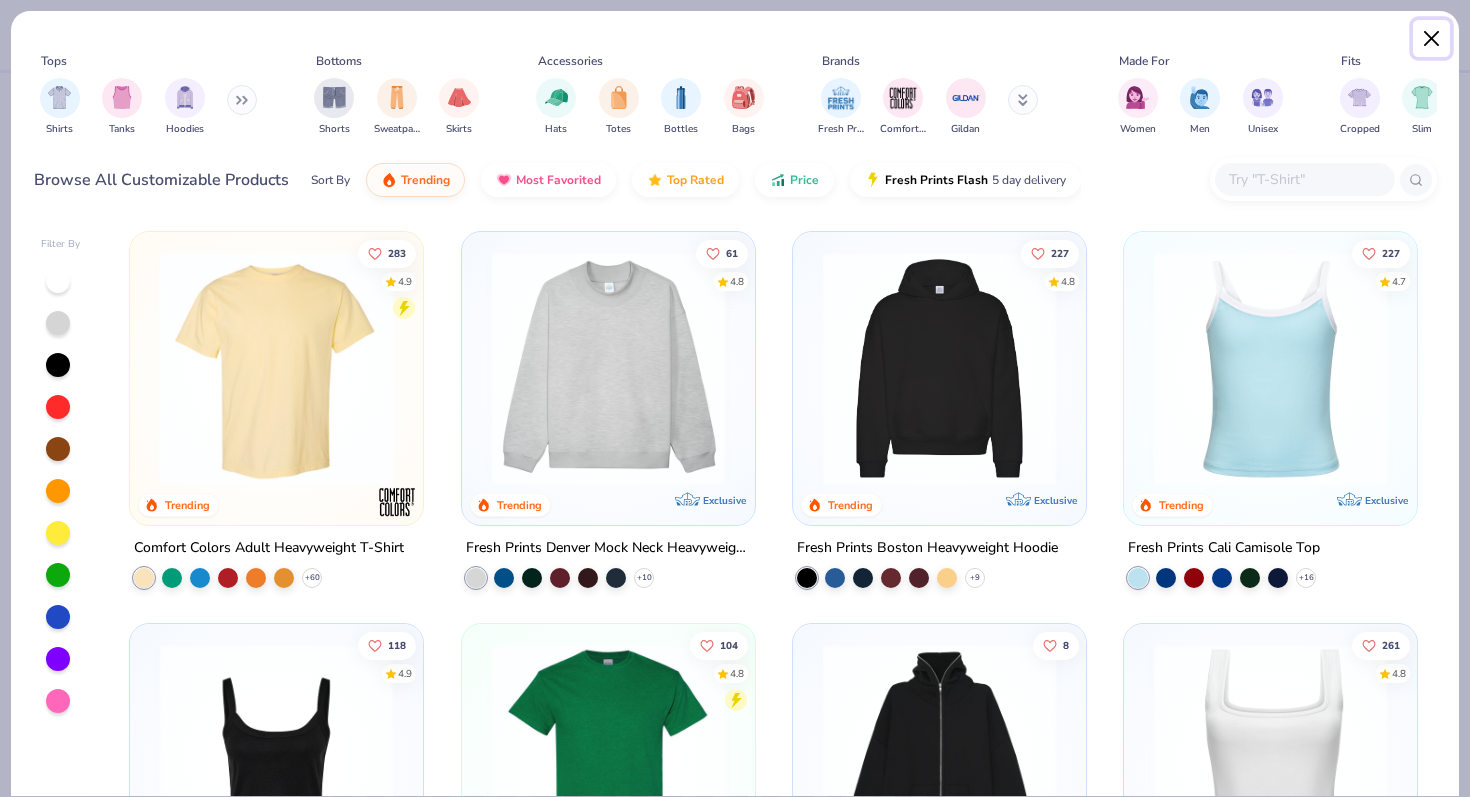 click at bounding box center (1432, 39) 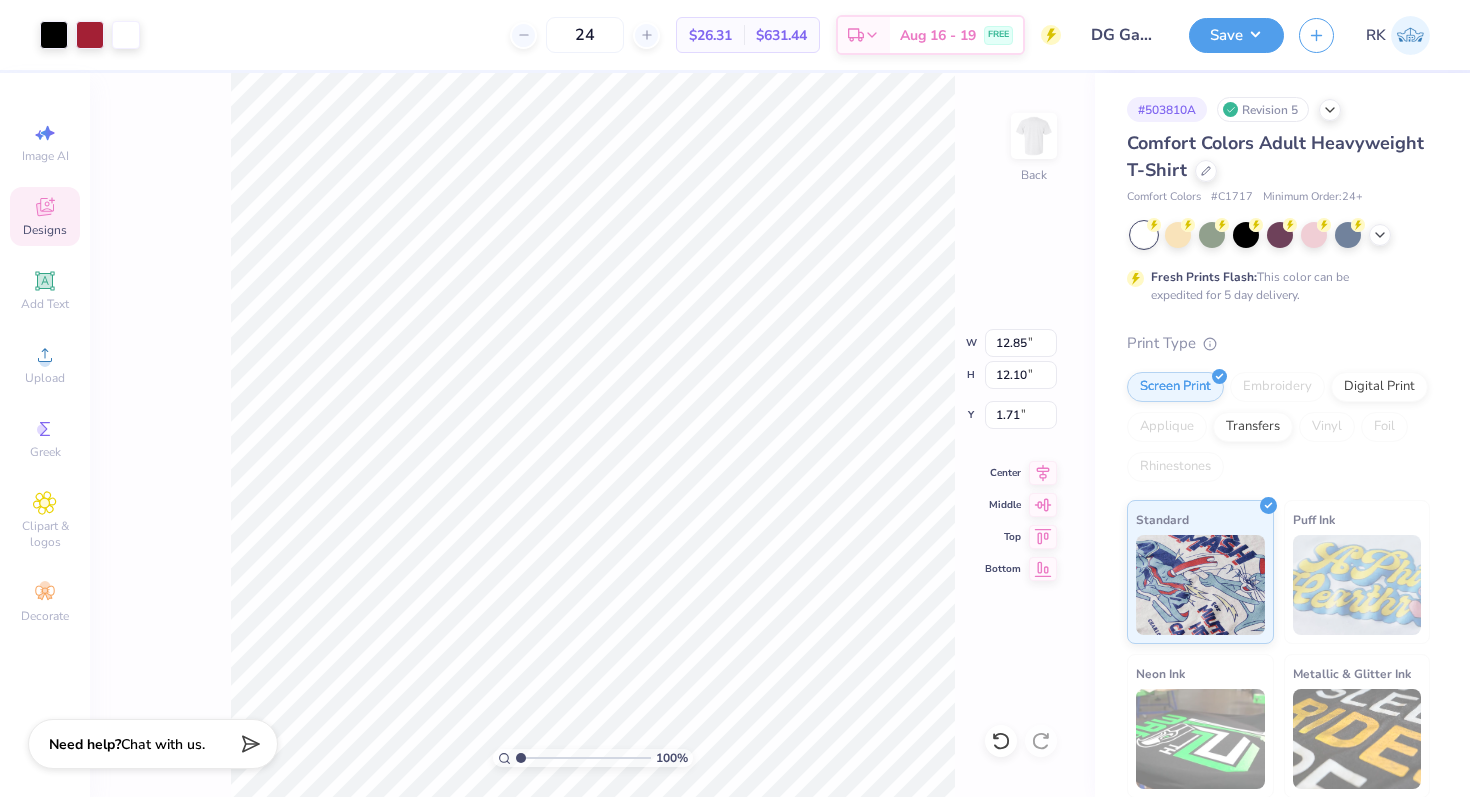 type on "11.29" 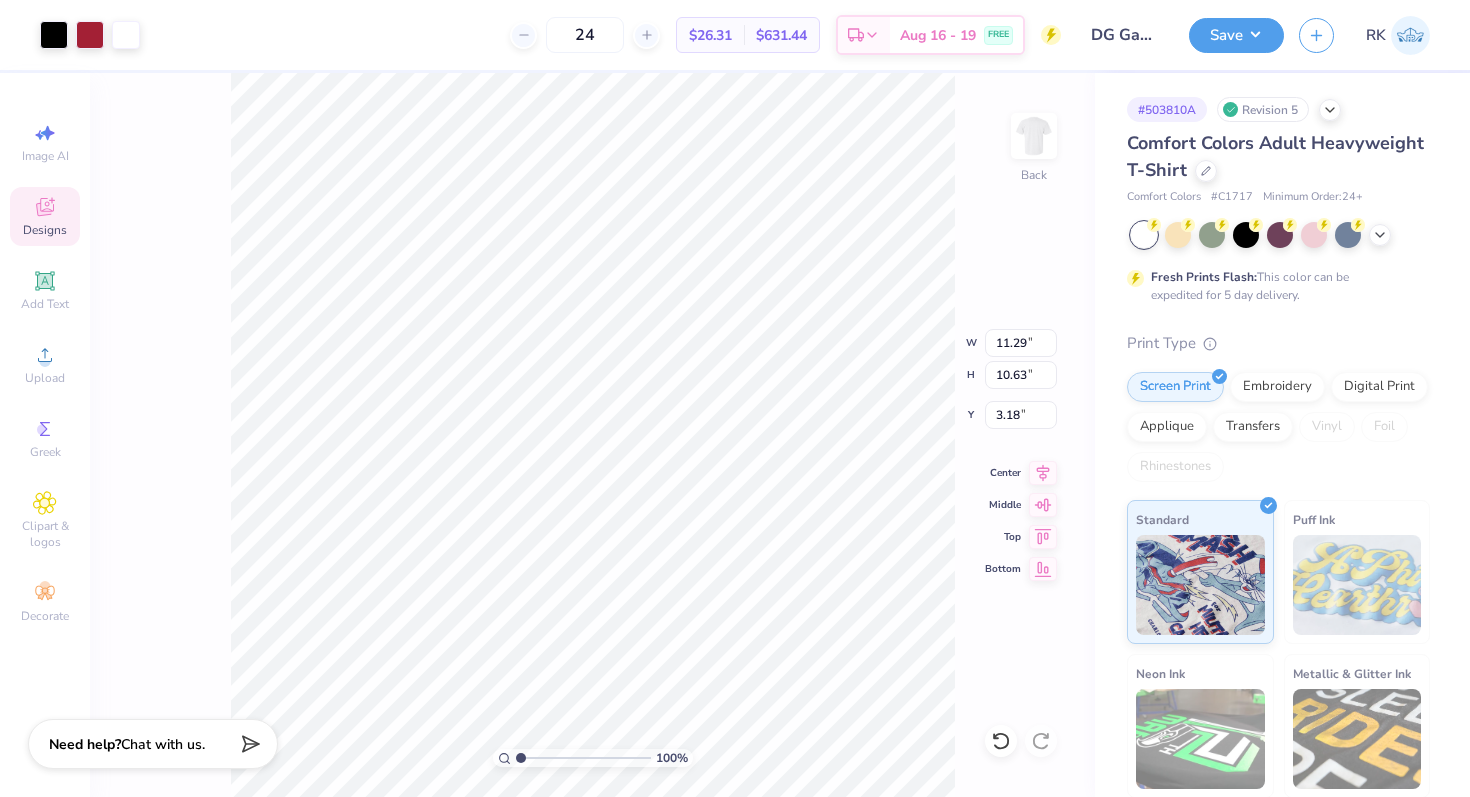 type on "3.00" 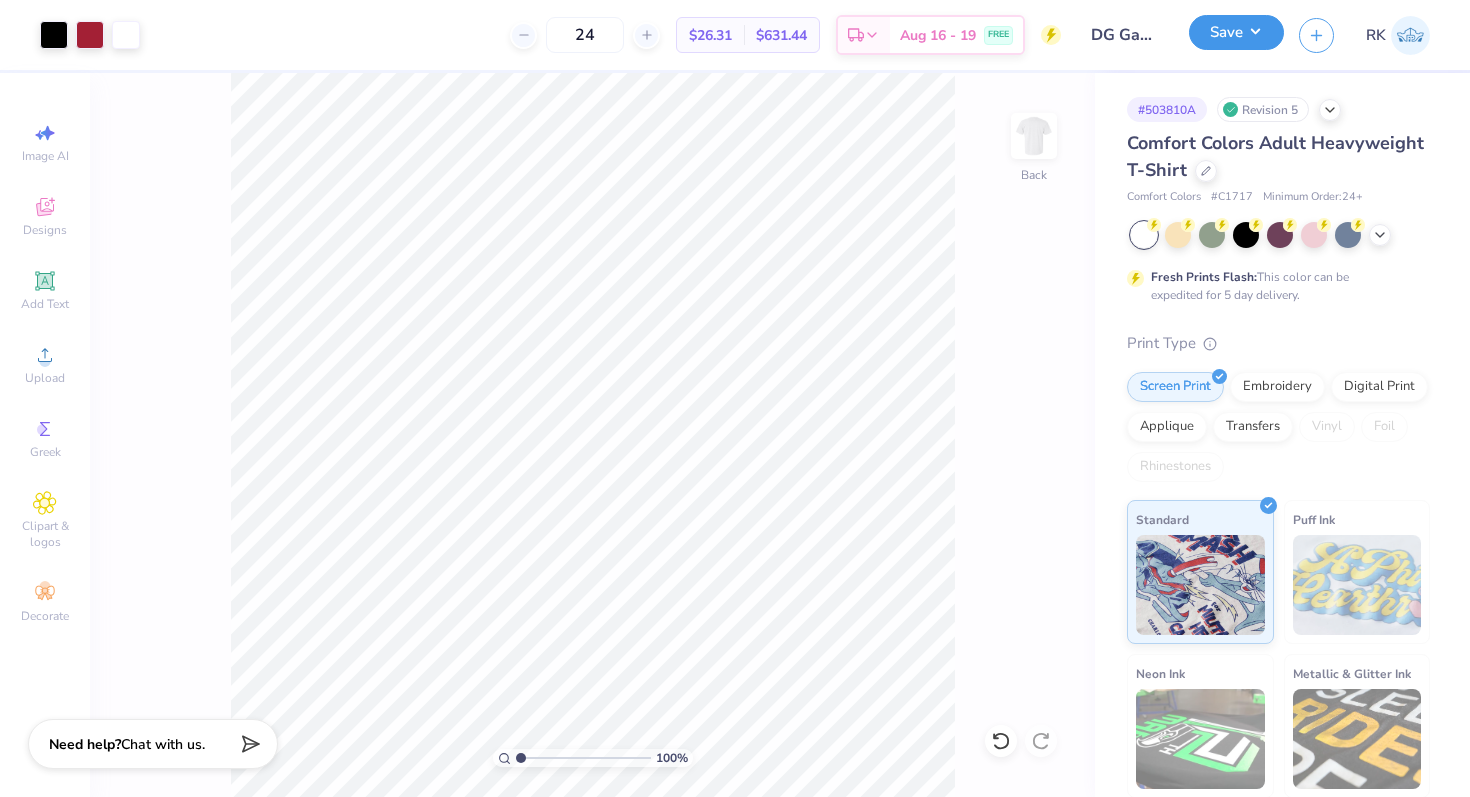 click on "Save" at bounding box center (1236, 32) 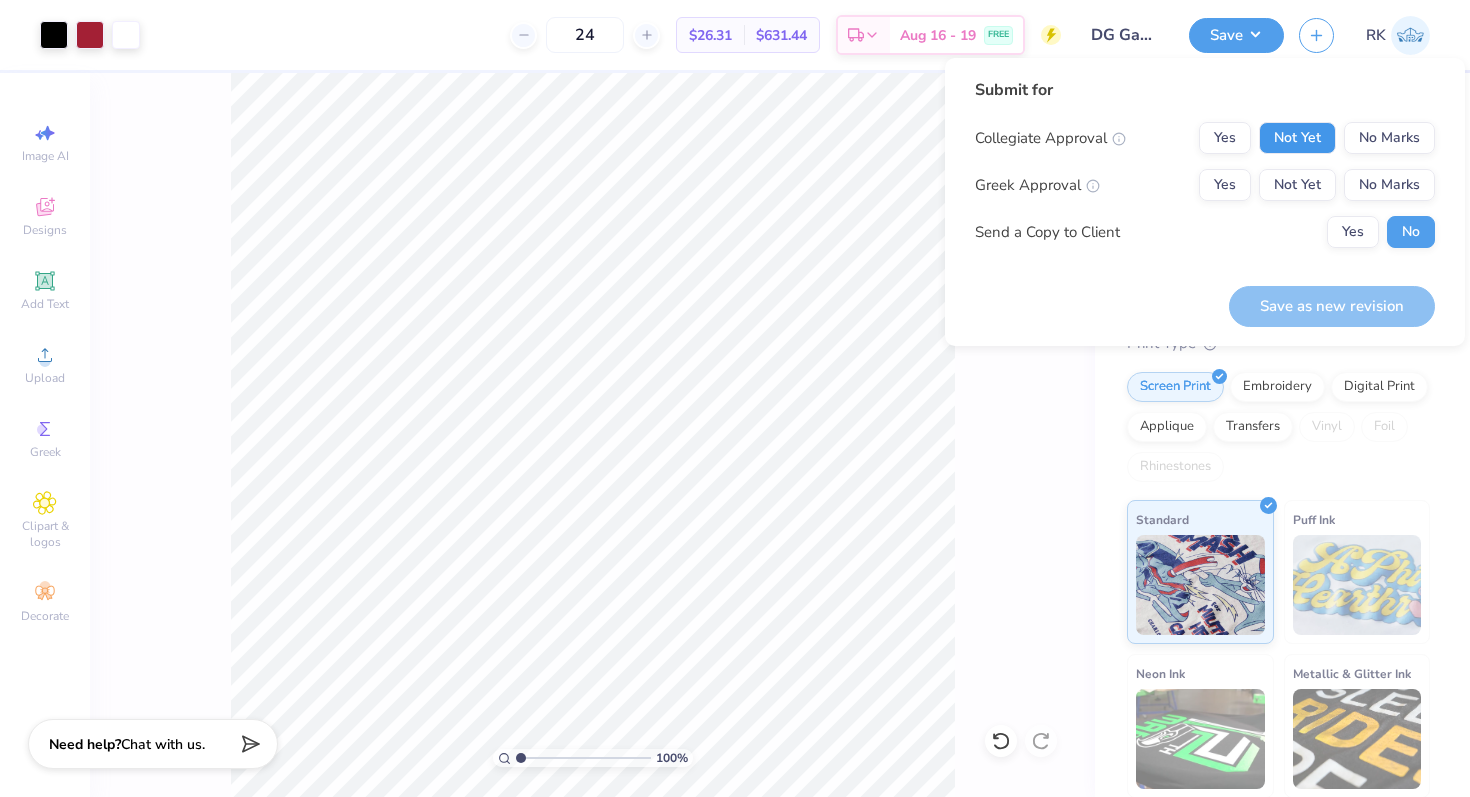 click on "Not Yet" at bounding box center [1297, 138] 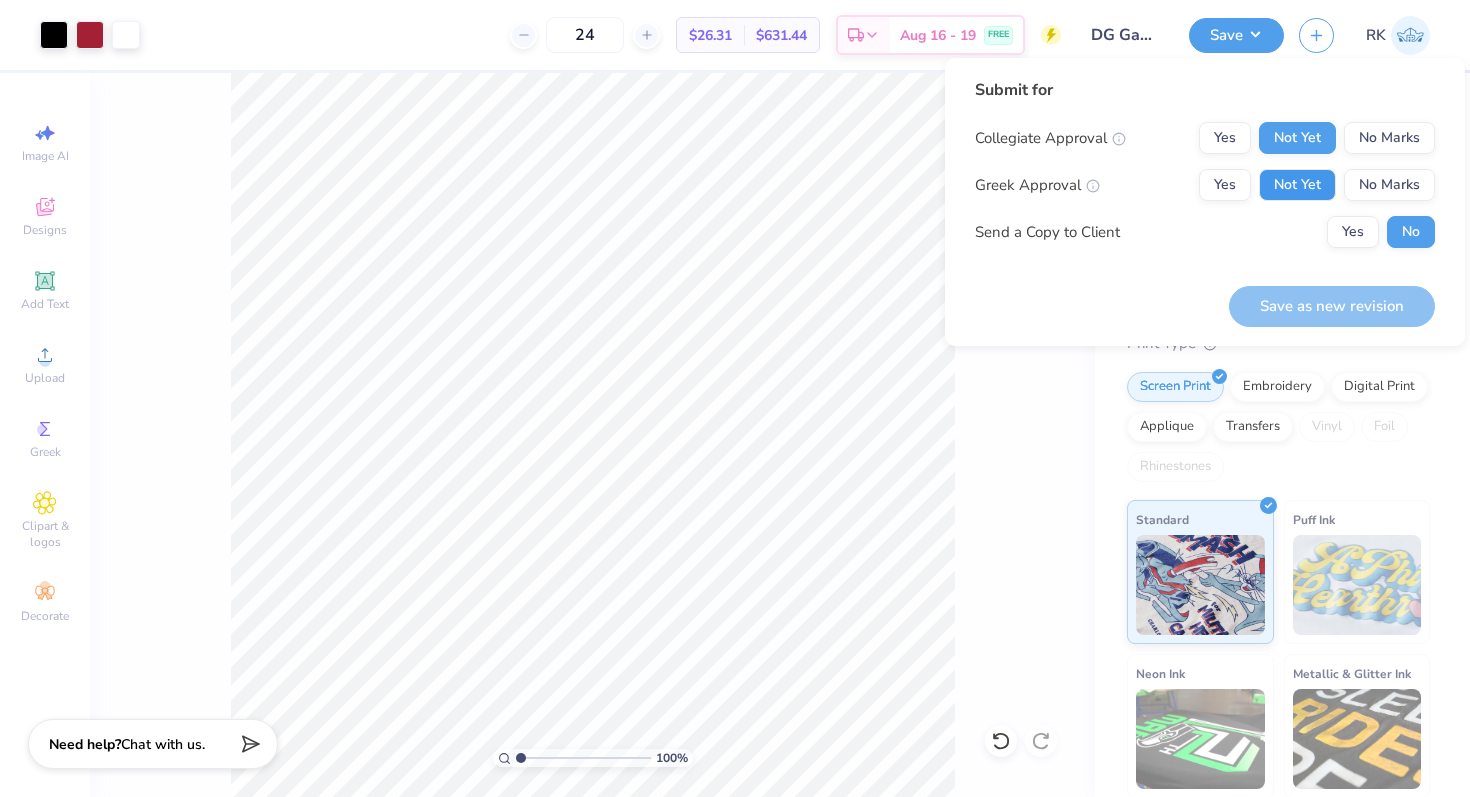 click on "Not Yet" at bounding box center [1297, 185] 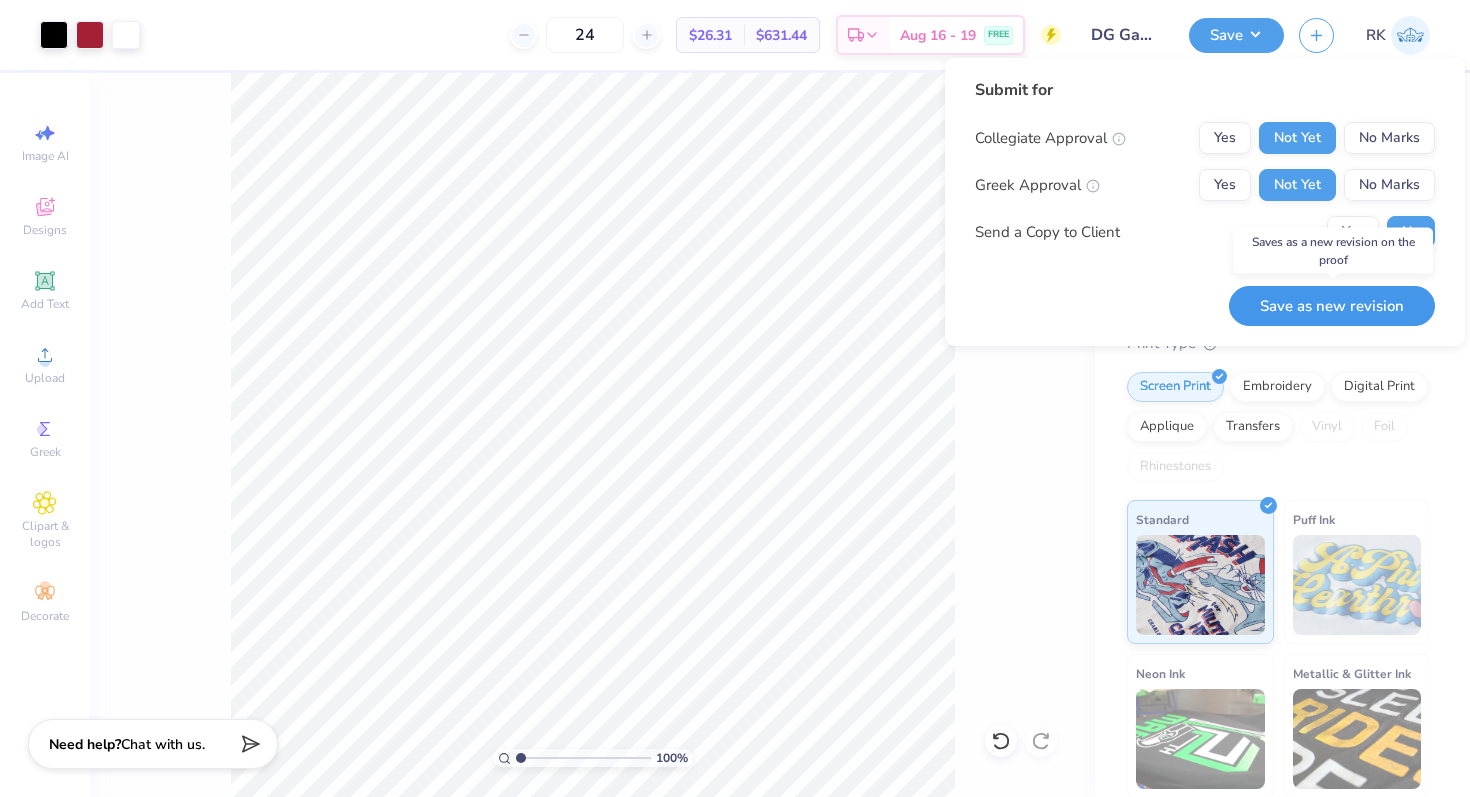 click on "Save as new revision" at bounding box center [1332, 306] 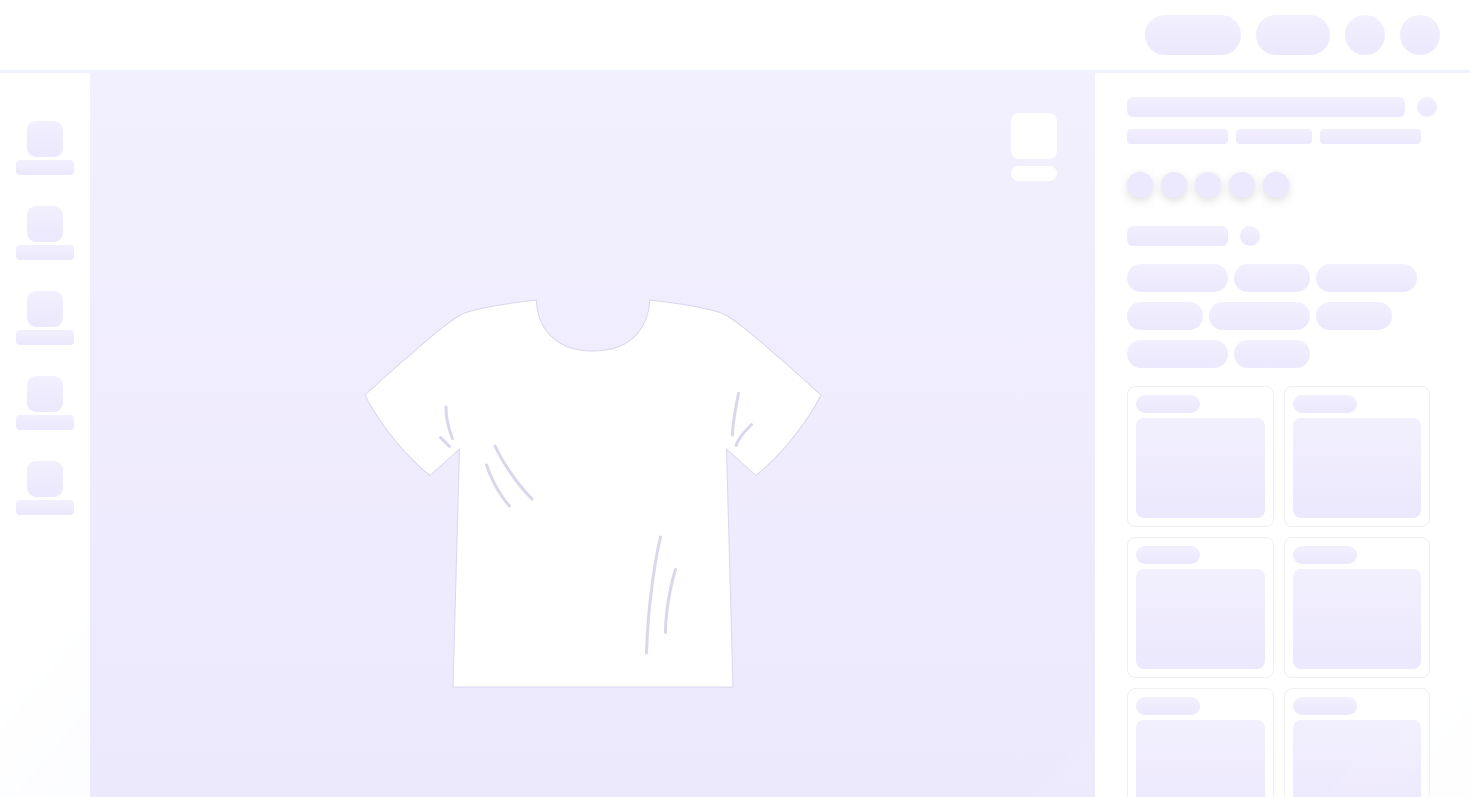 scroll, scrollTop: 0, scrollLeft: 0, axis: both 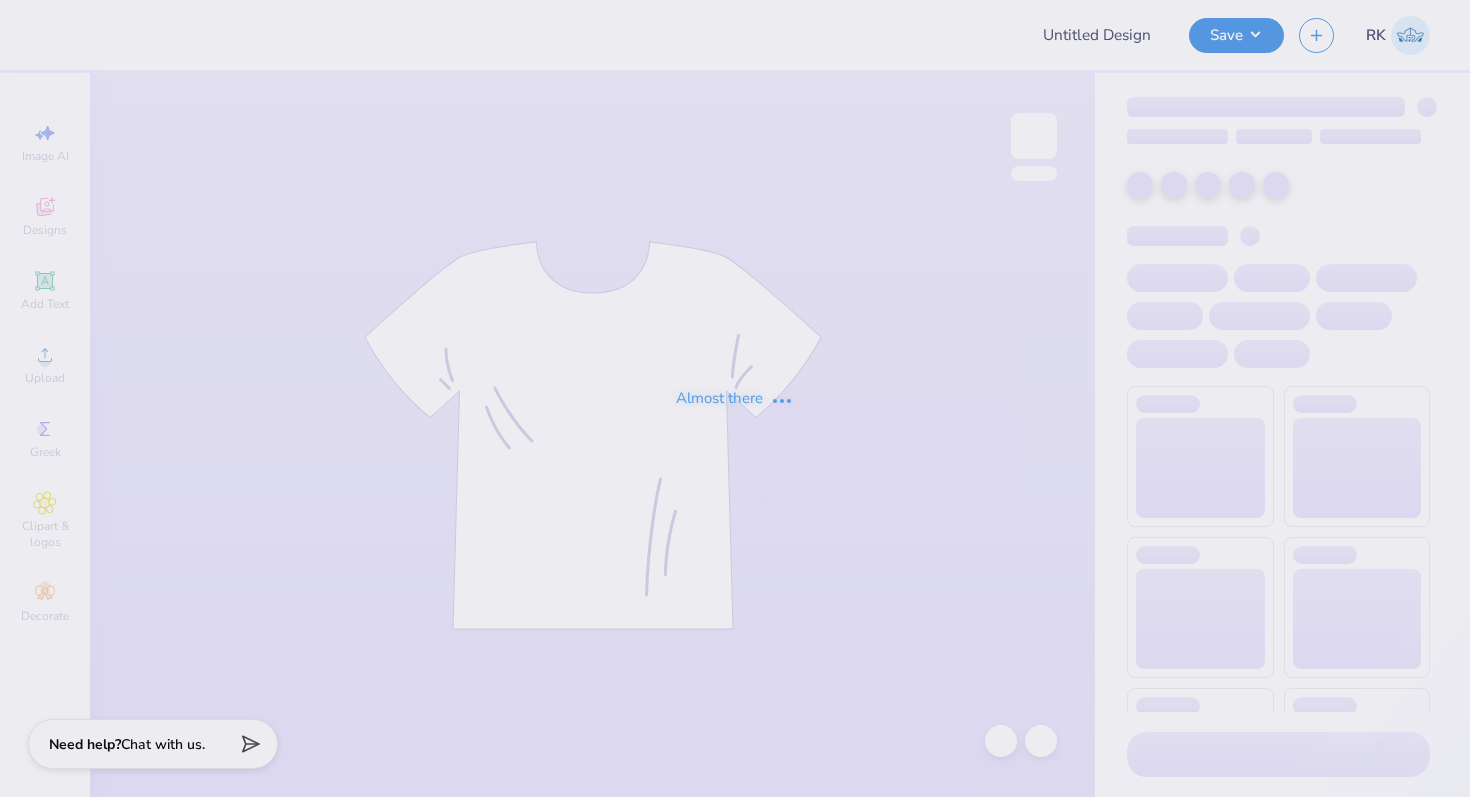 type on "DG Gameday" 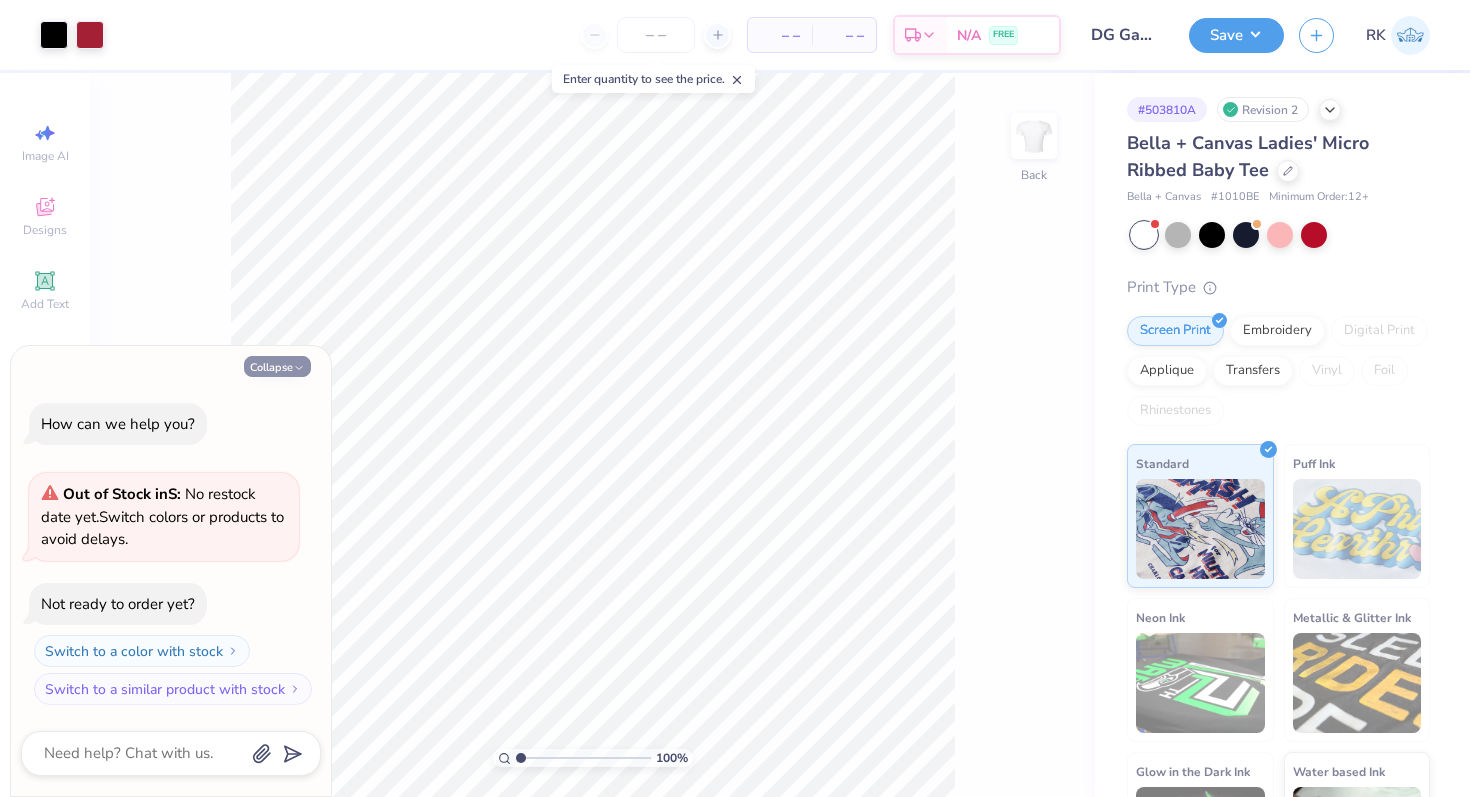 click on "Collapse" at bounding box center (277, 366) 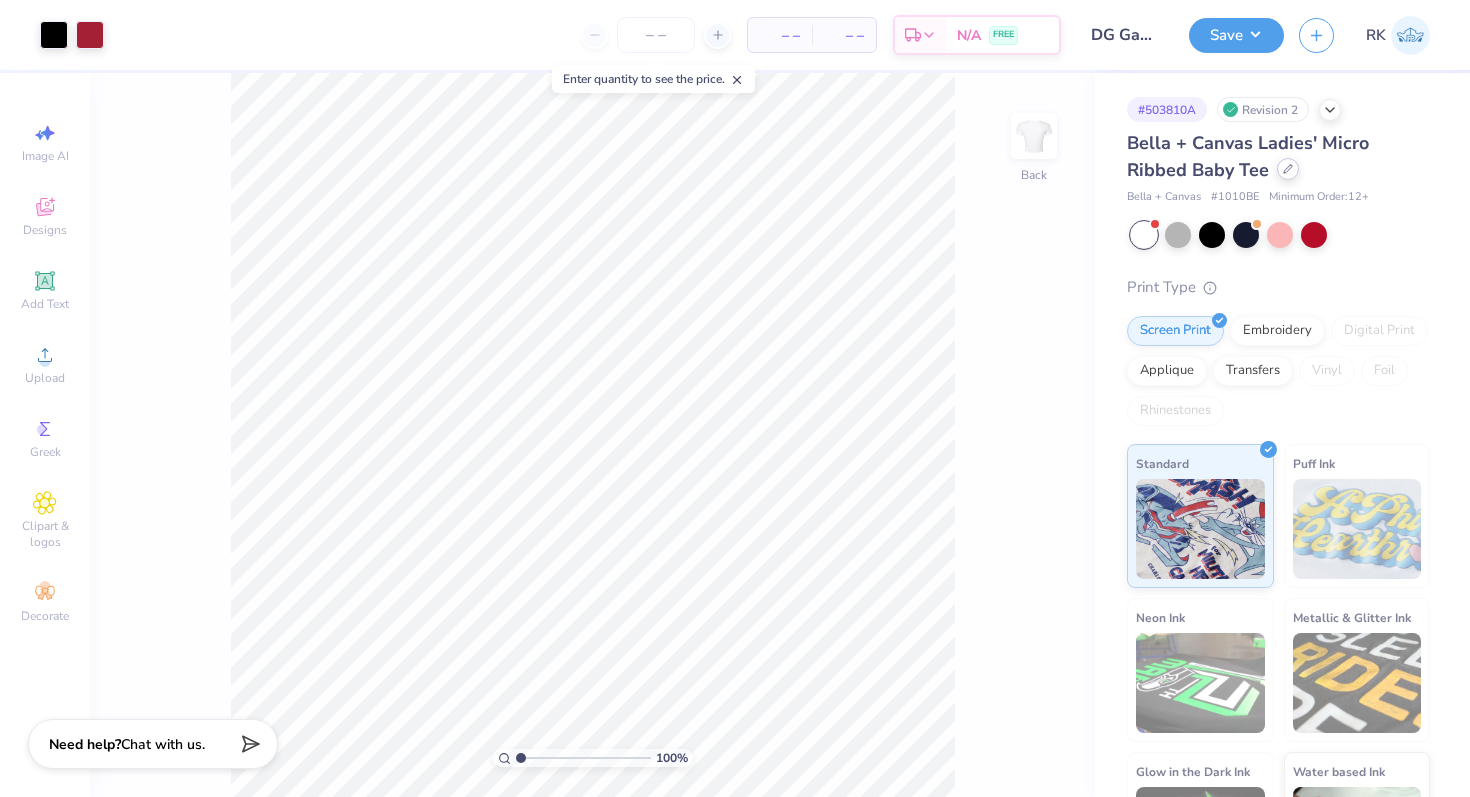 click at bounding box center [1288, 169] 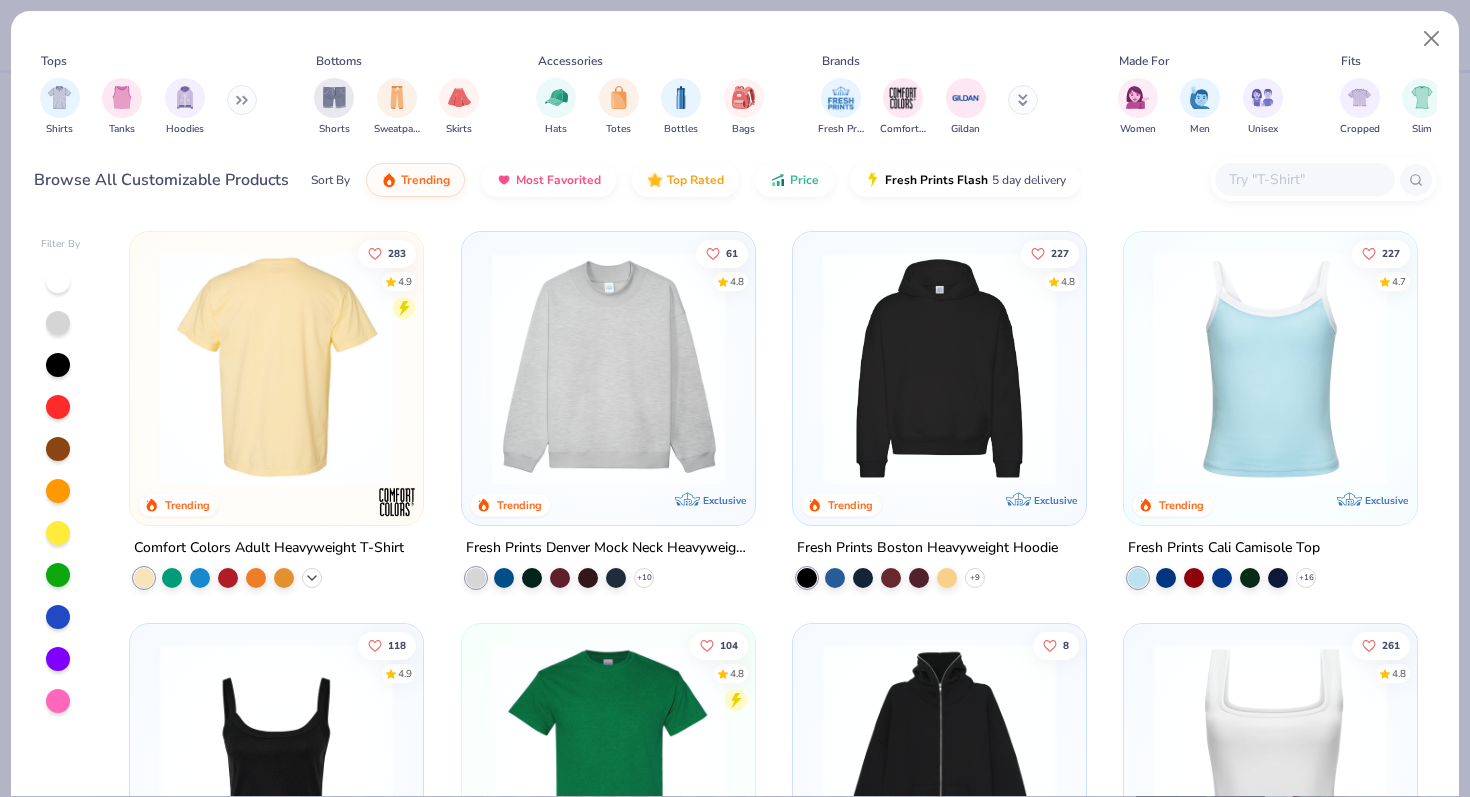 click 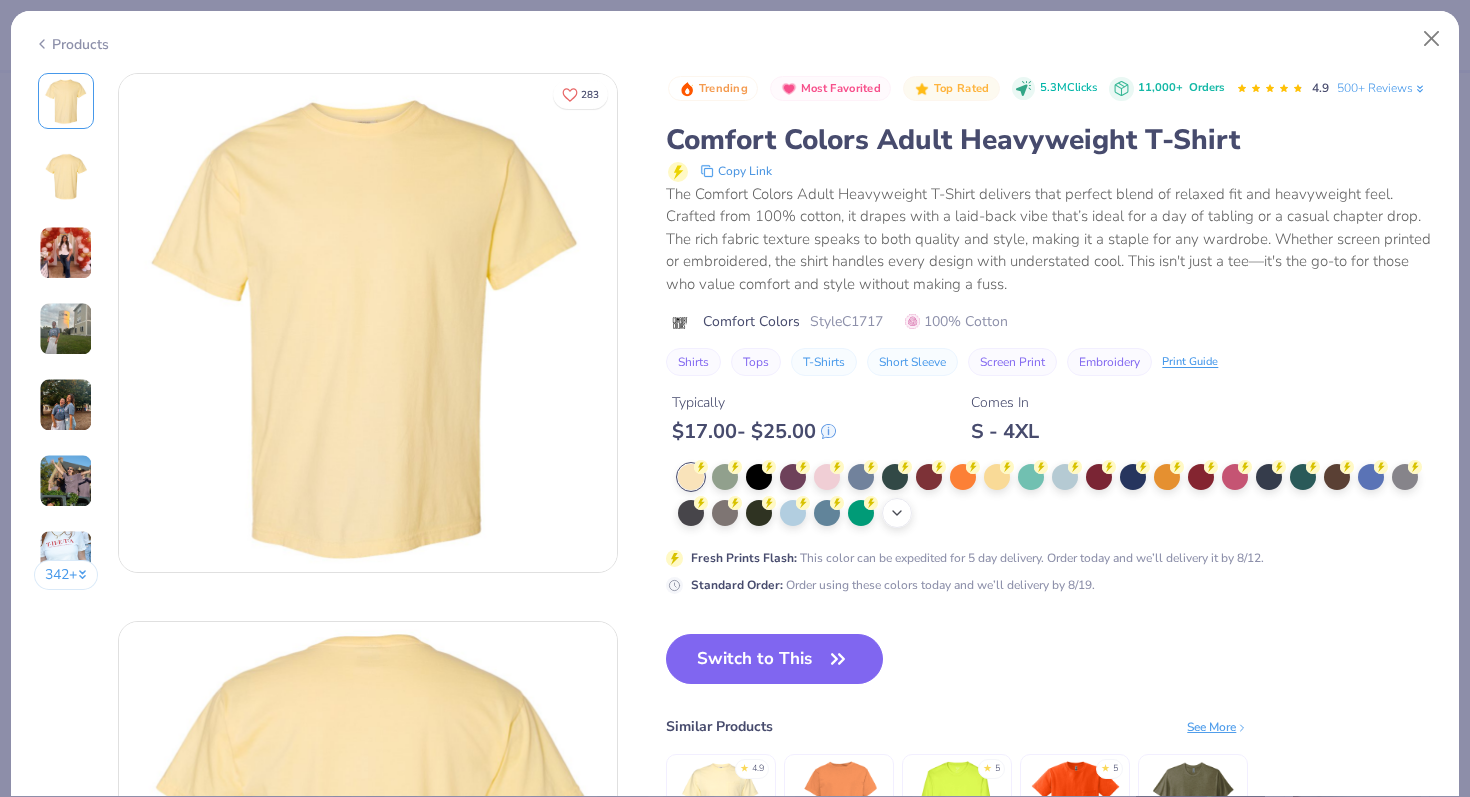 click 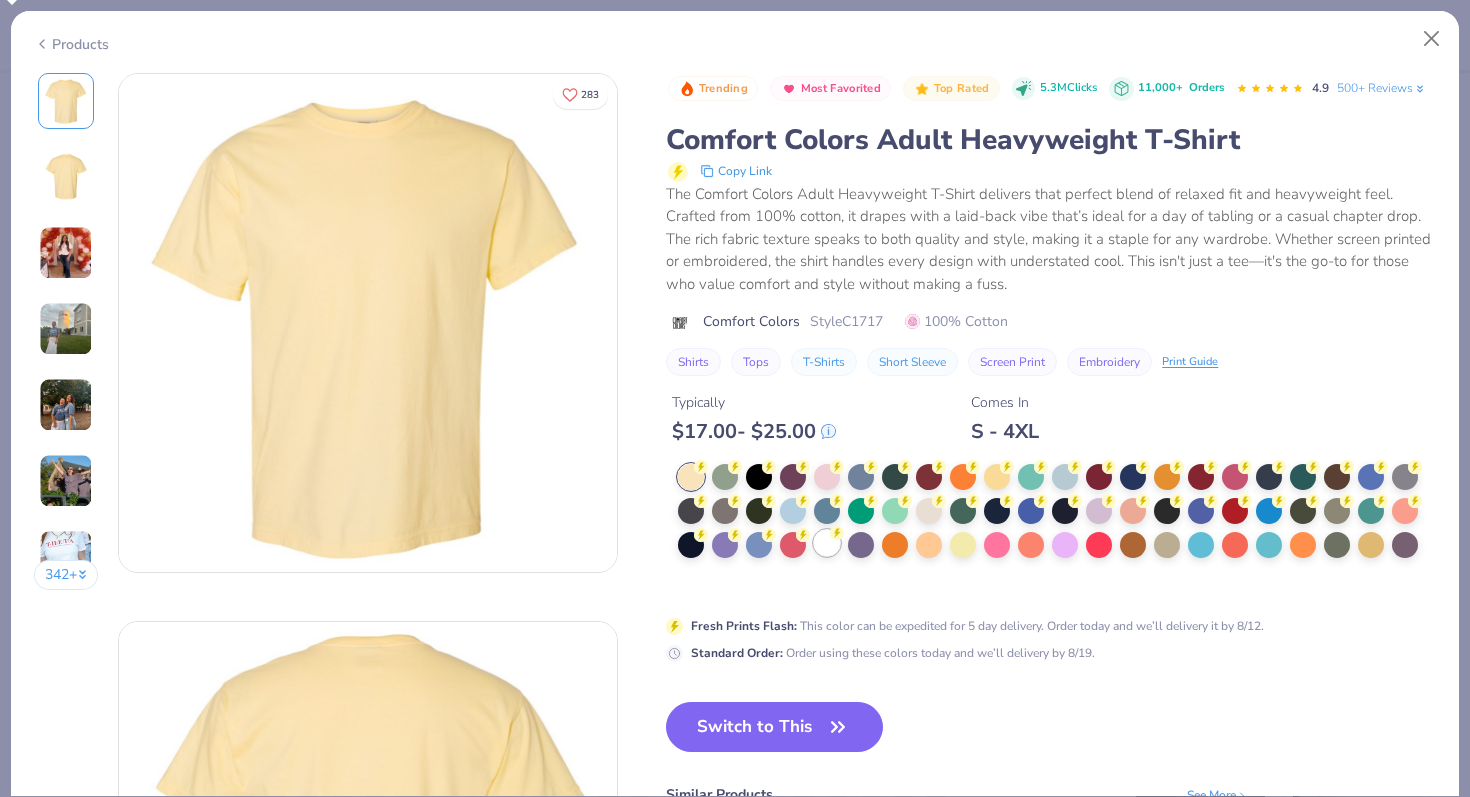 click at bounding box center [827, 543] 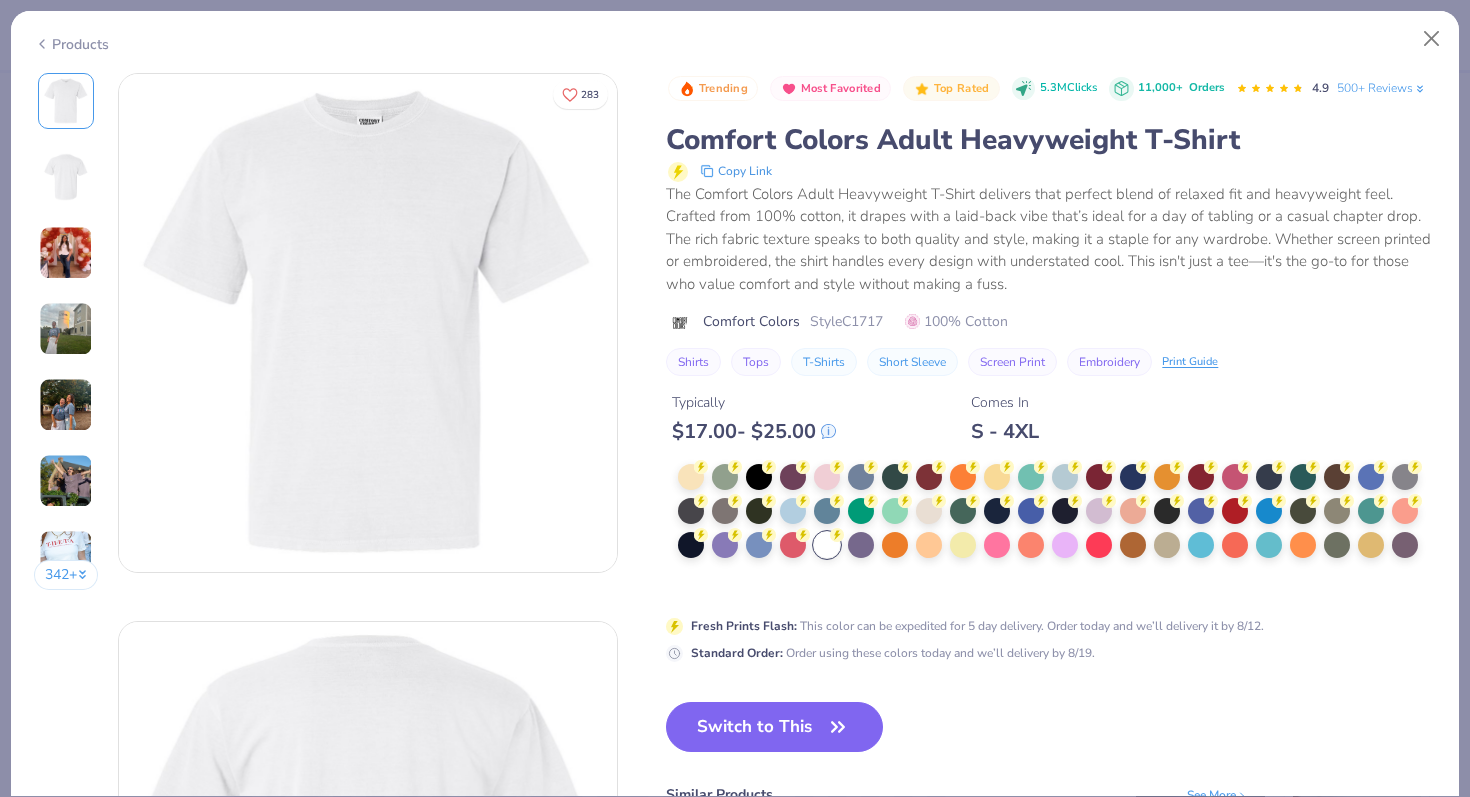 drag, startPoint x: 816, startPoint y: 715, endPoint x: 612, endPoint y: 564, distance: 253.80504 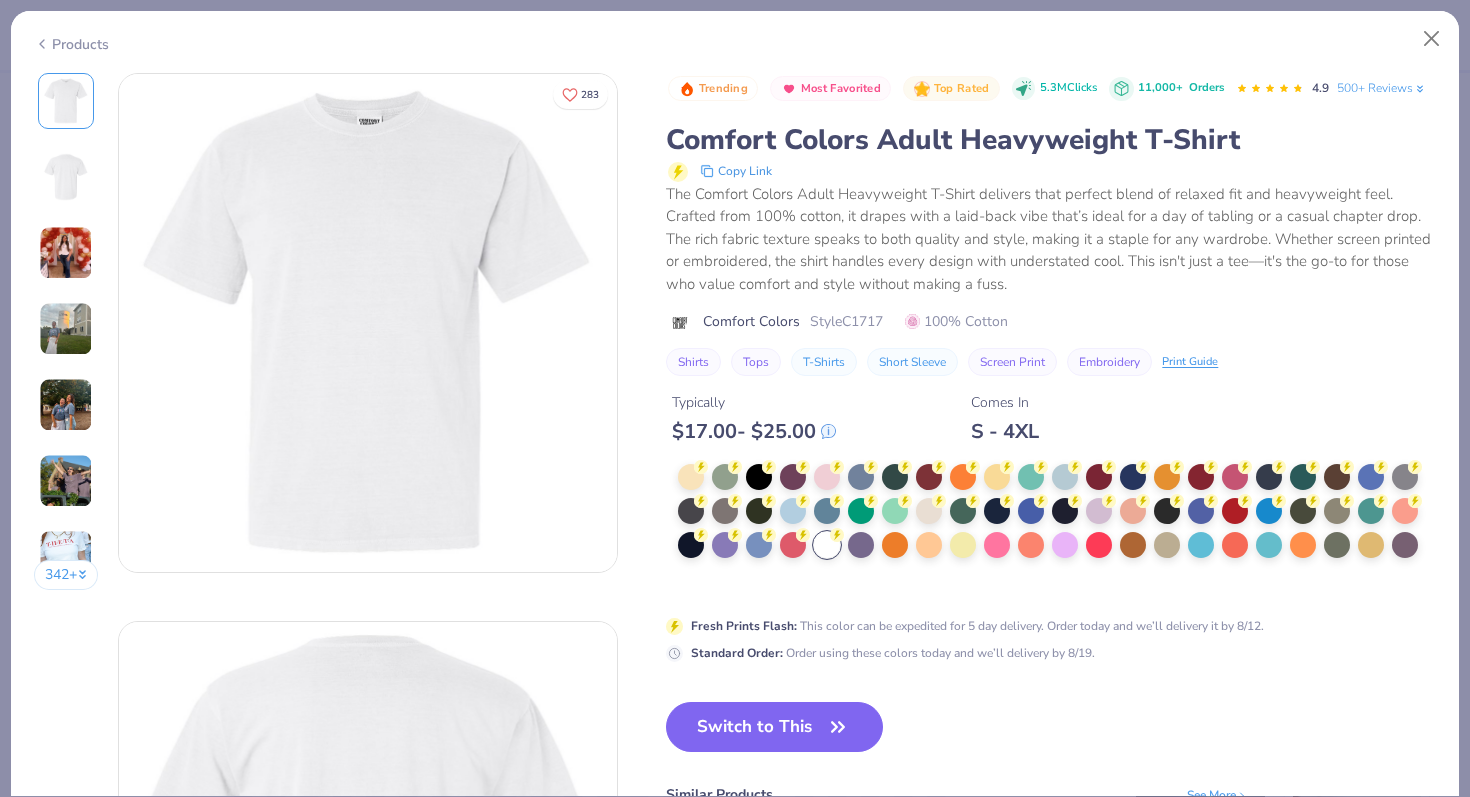 click on "Switch to This" at bounding box center (774, 727) 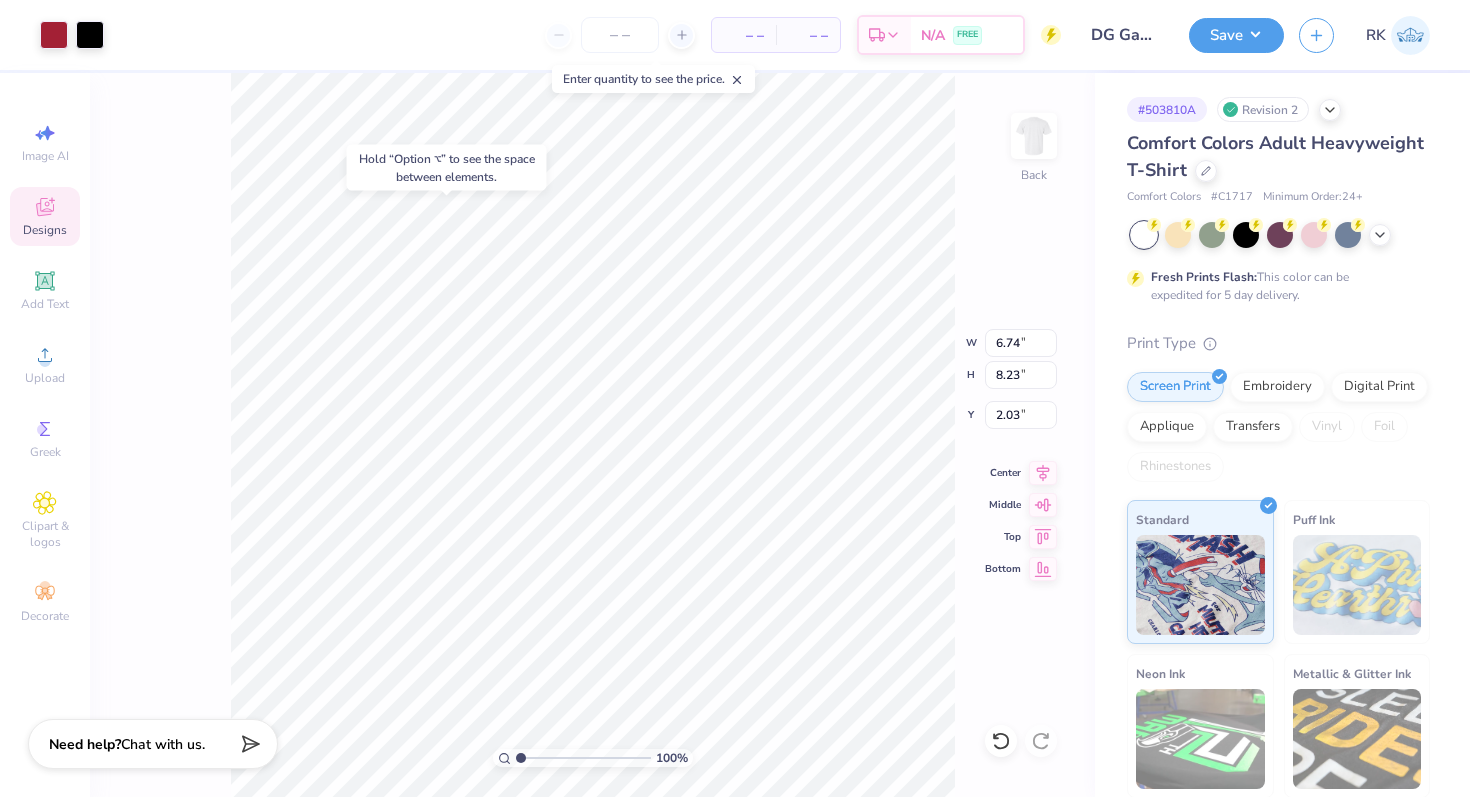 type on "2.03" 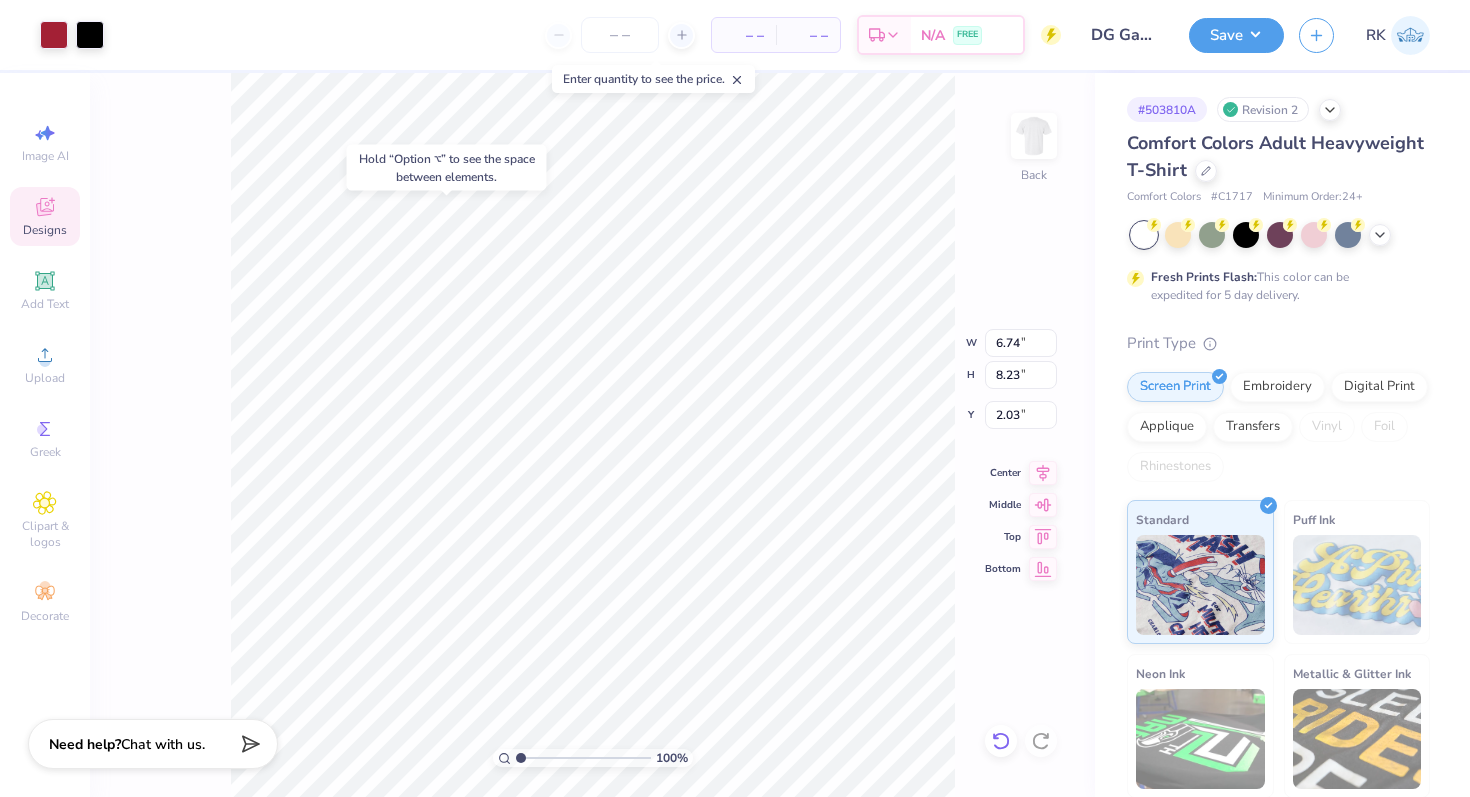 click 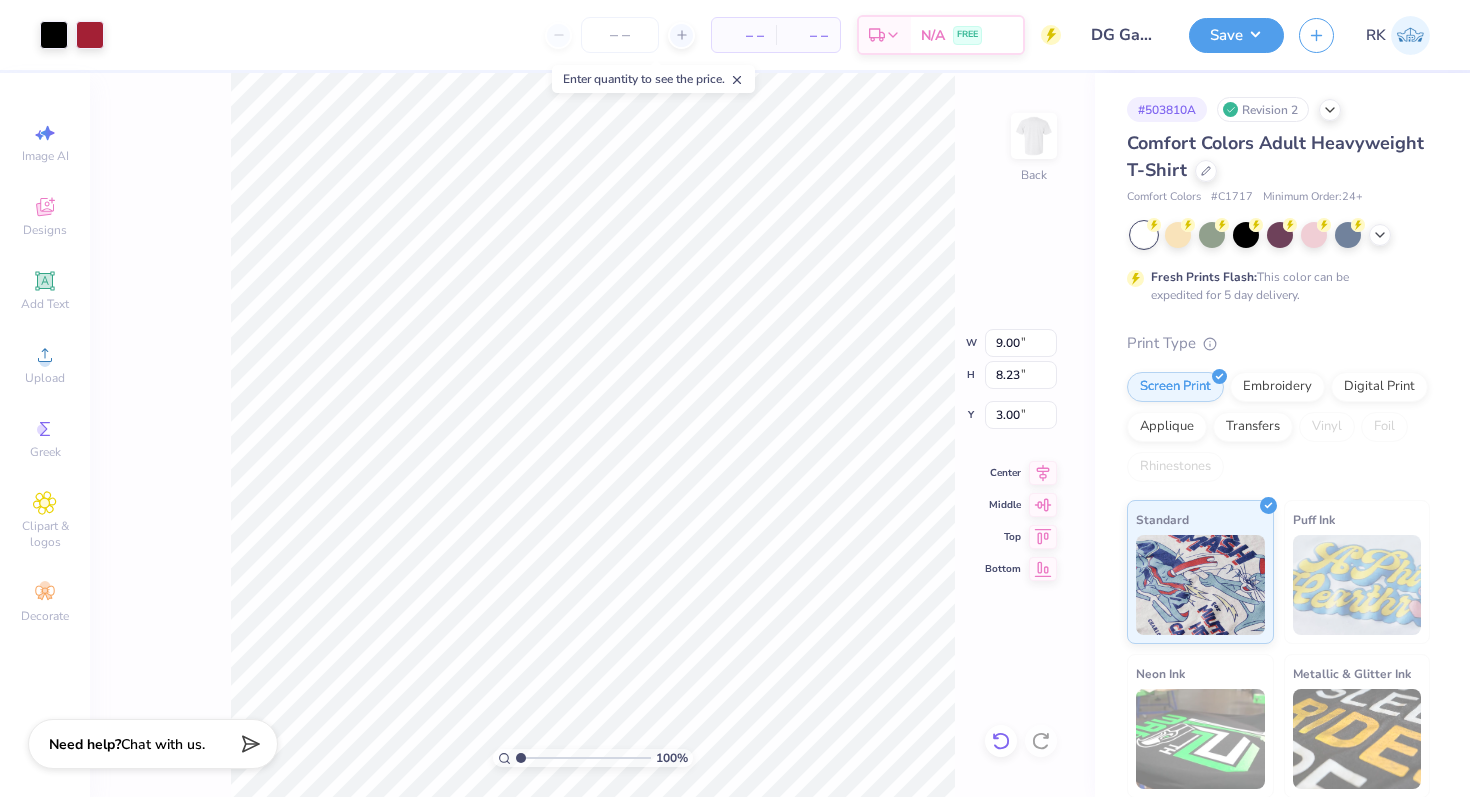 type on "3.00" 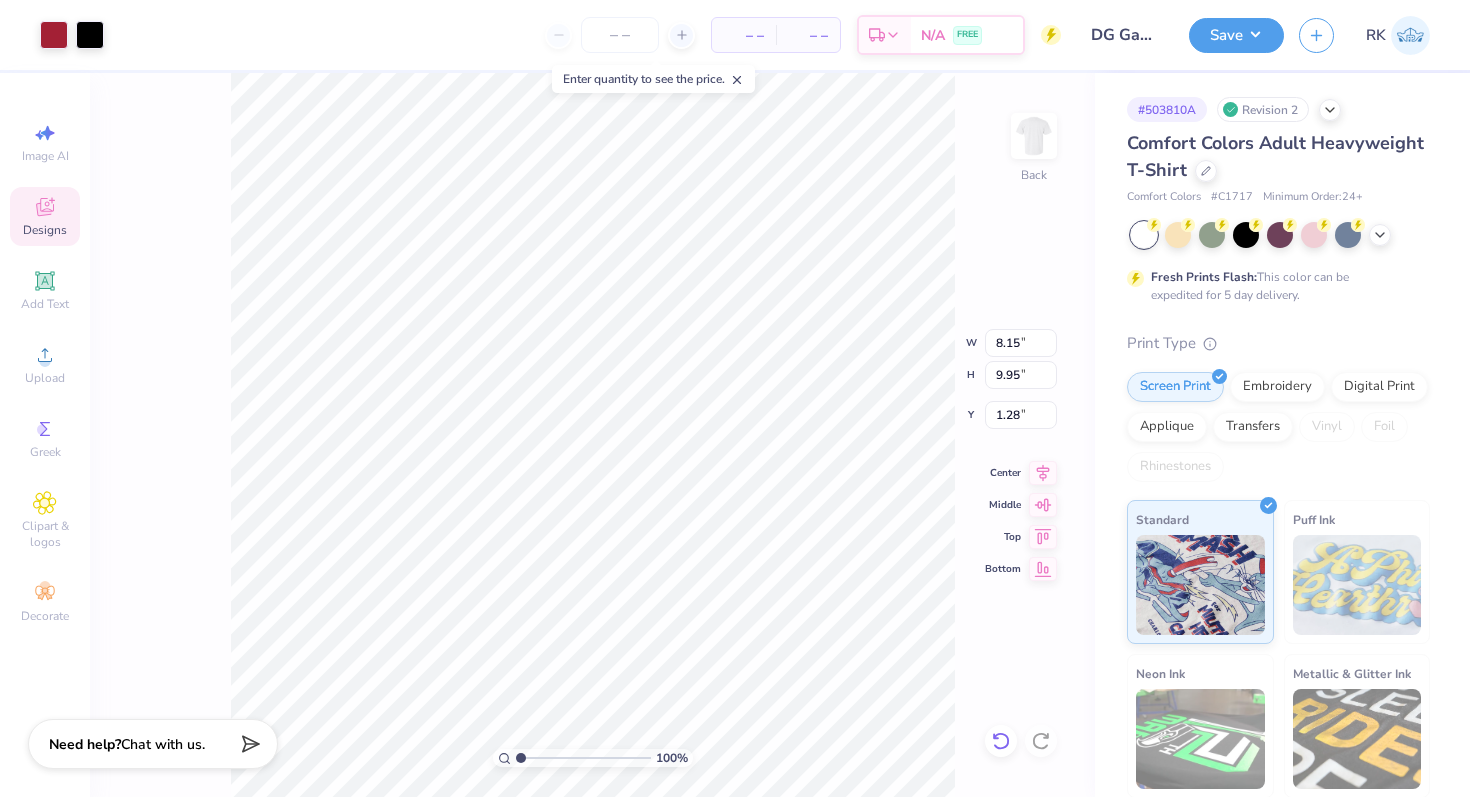 type on "8.15" 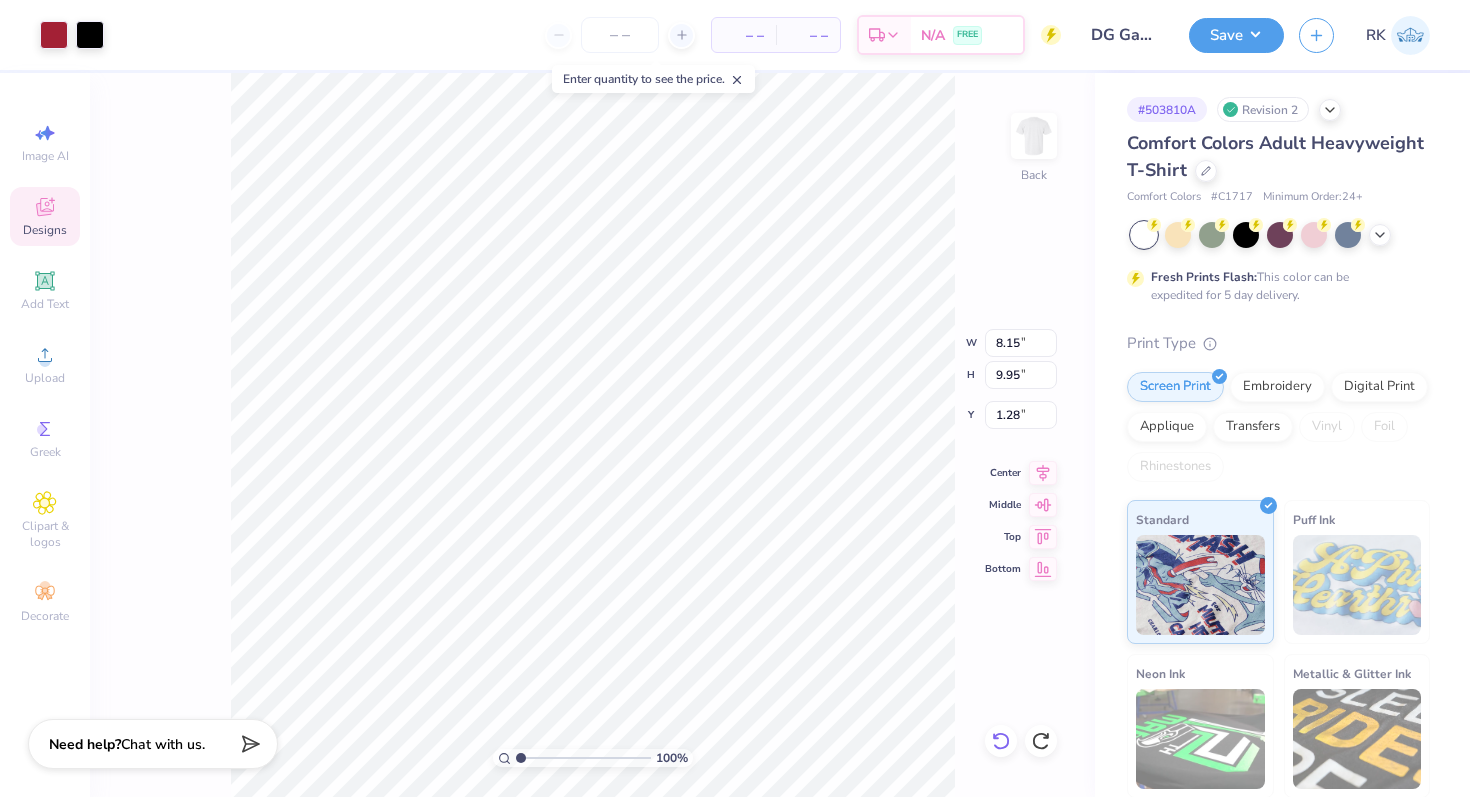 type on "6.74" 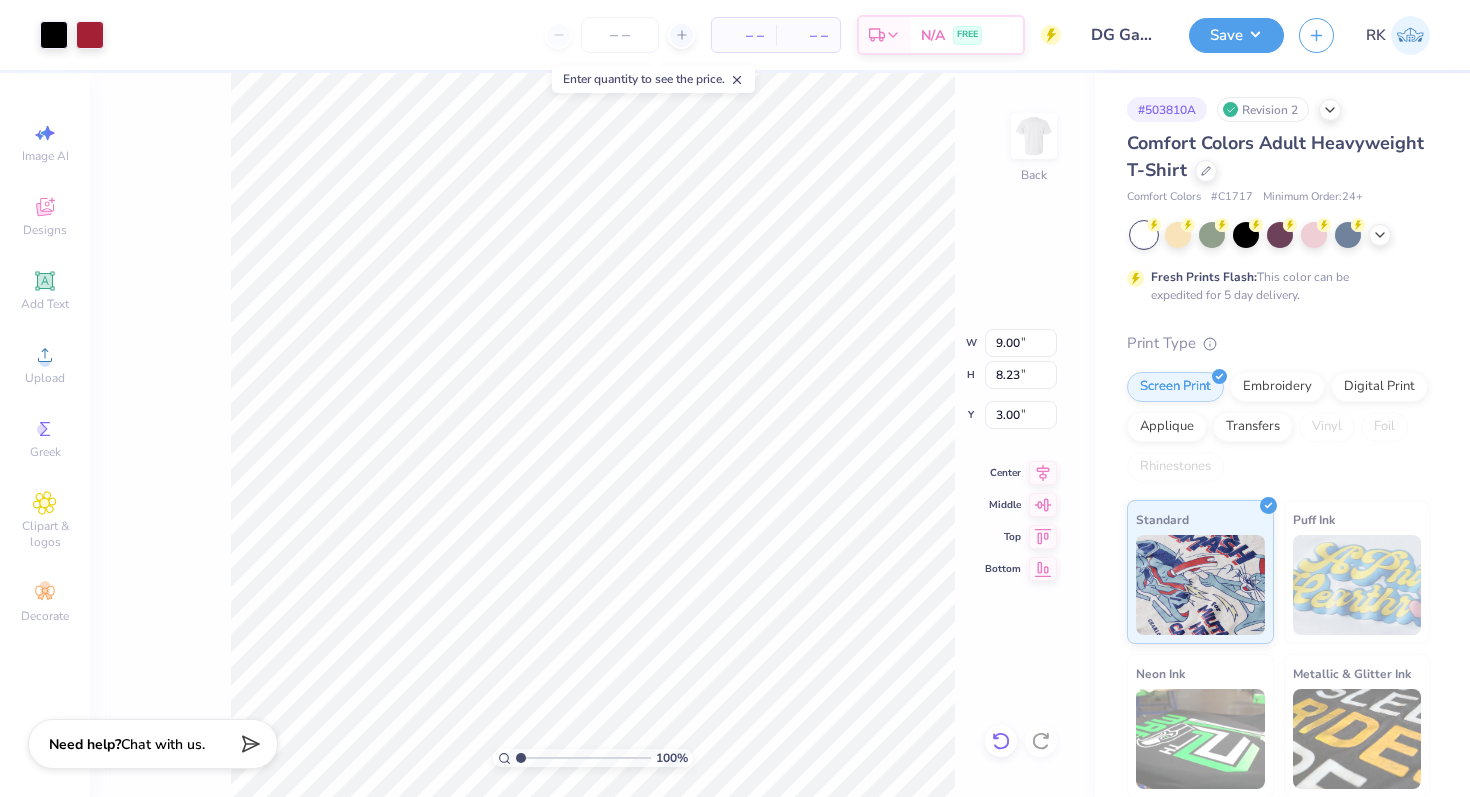 type on "10.33" 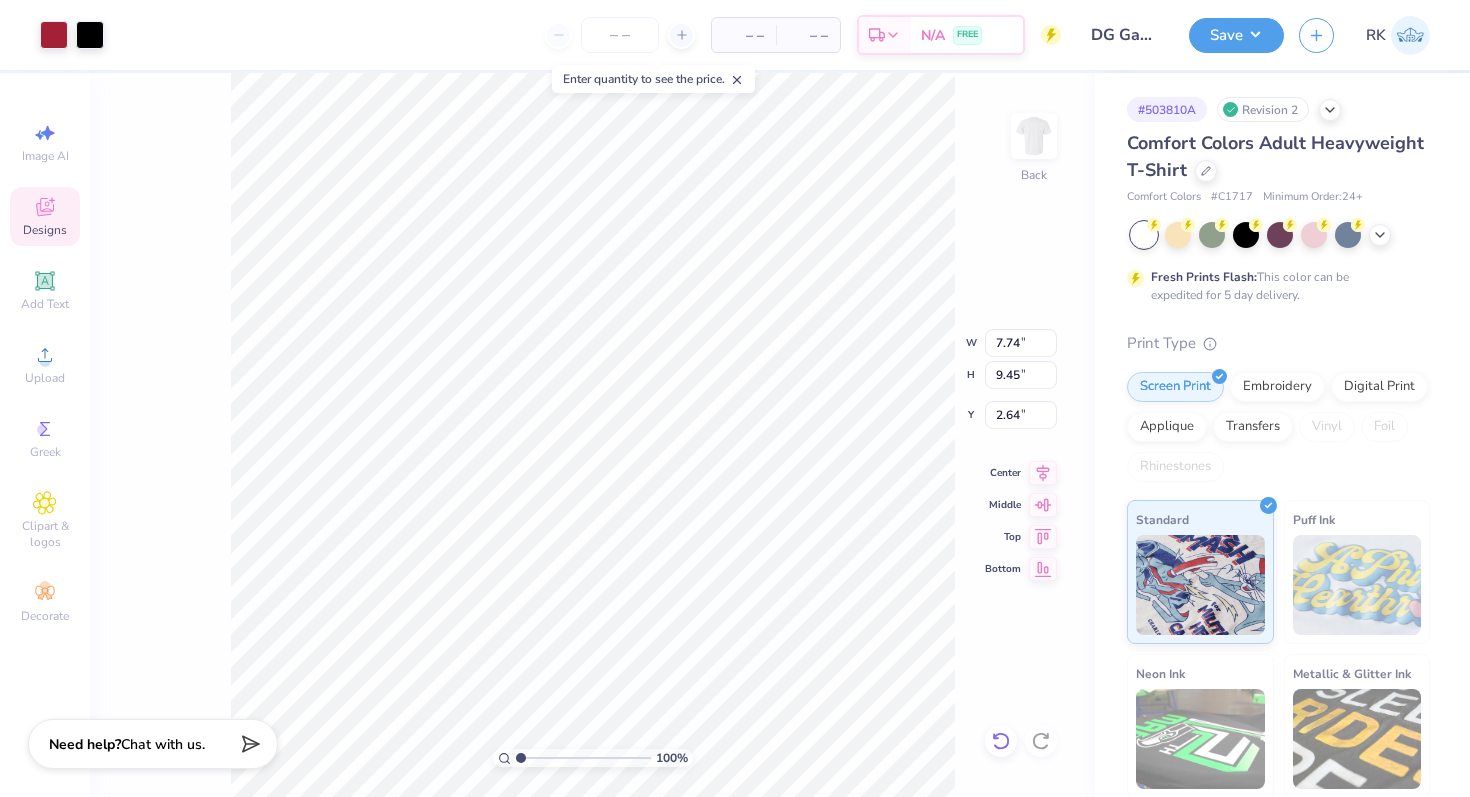 click 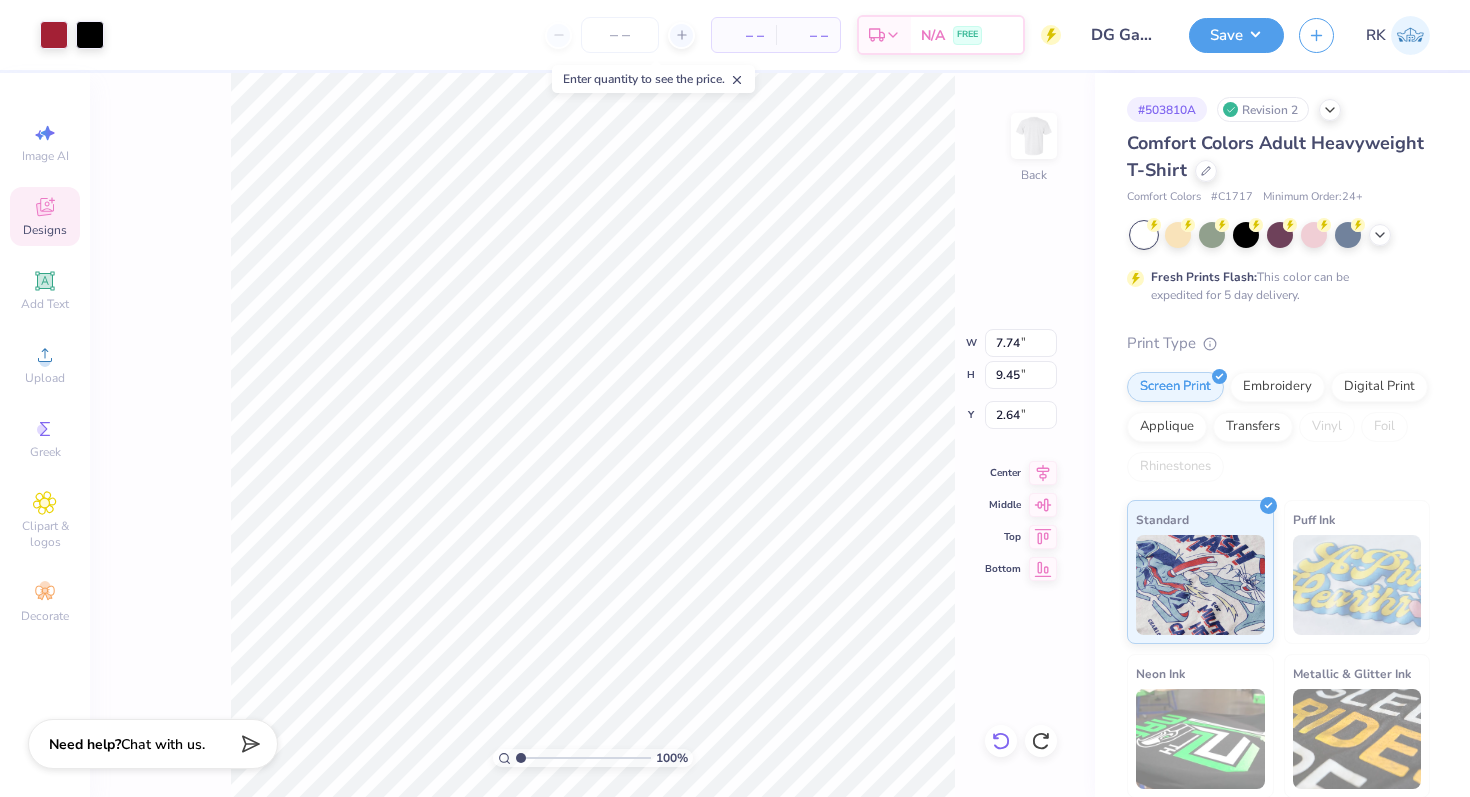 type on "1.78" 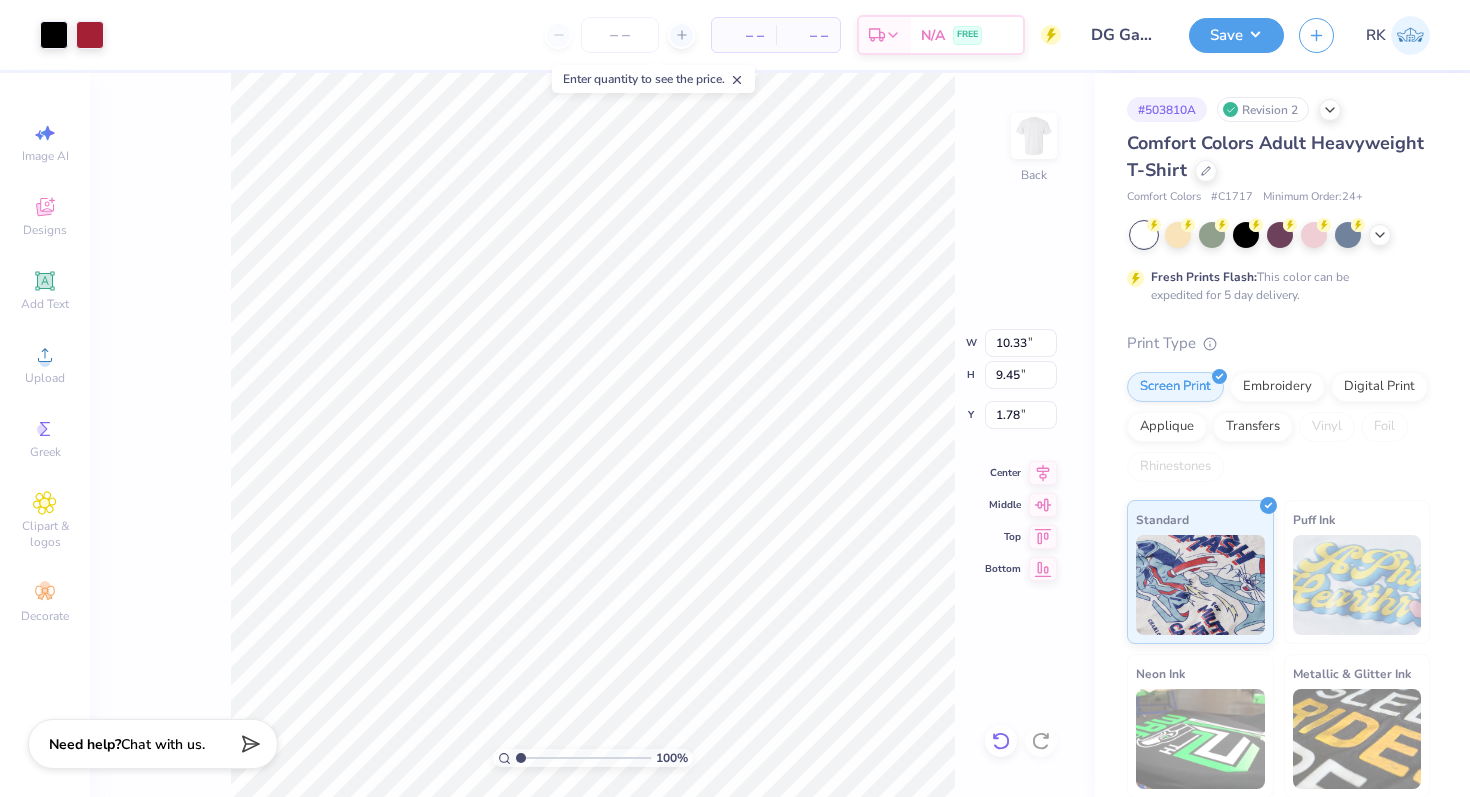 type on "2.22" 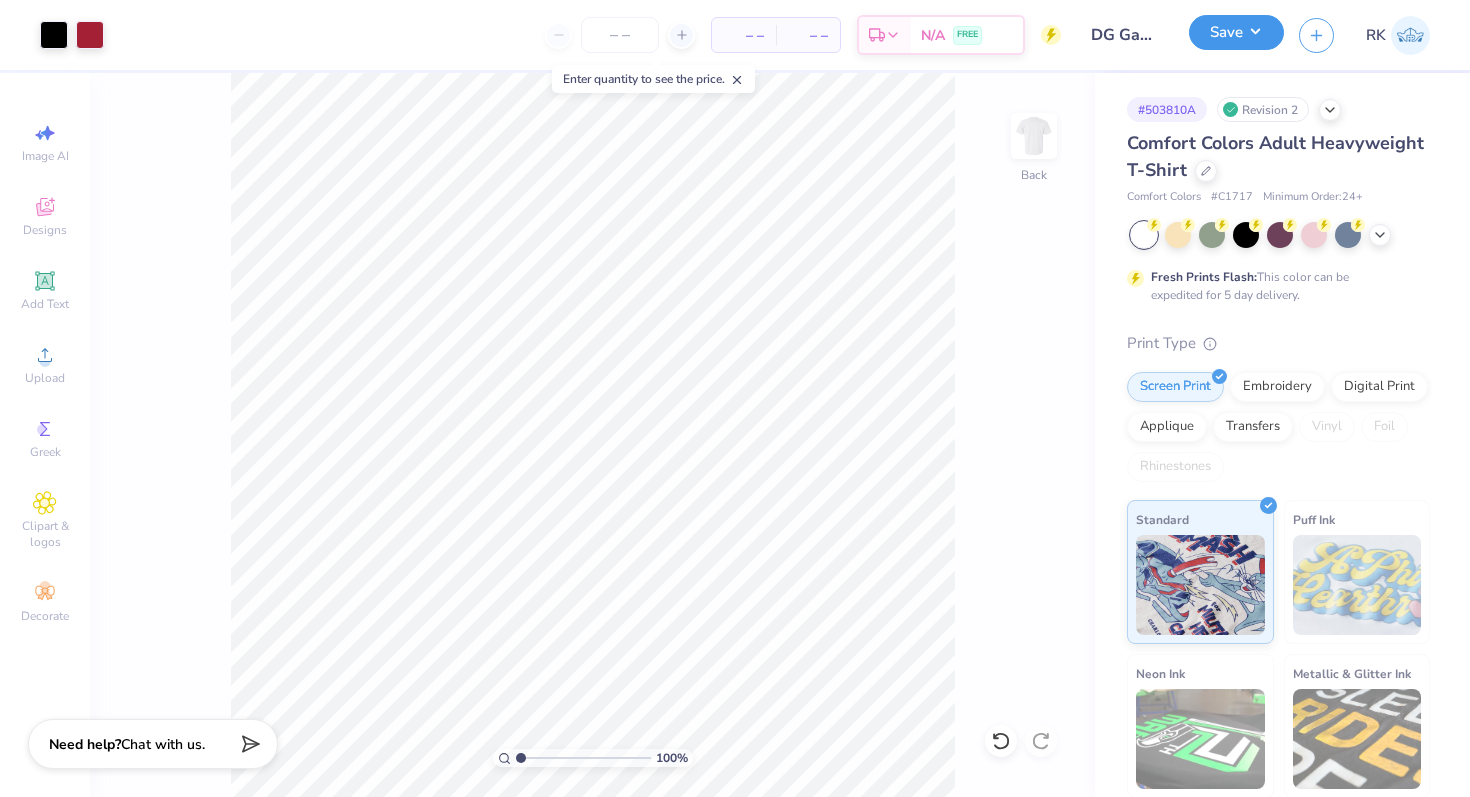 click on "Save" at bounding box center [1236, 32] 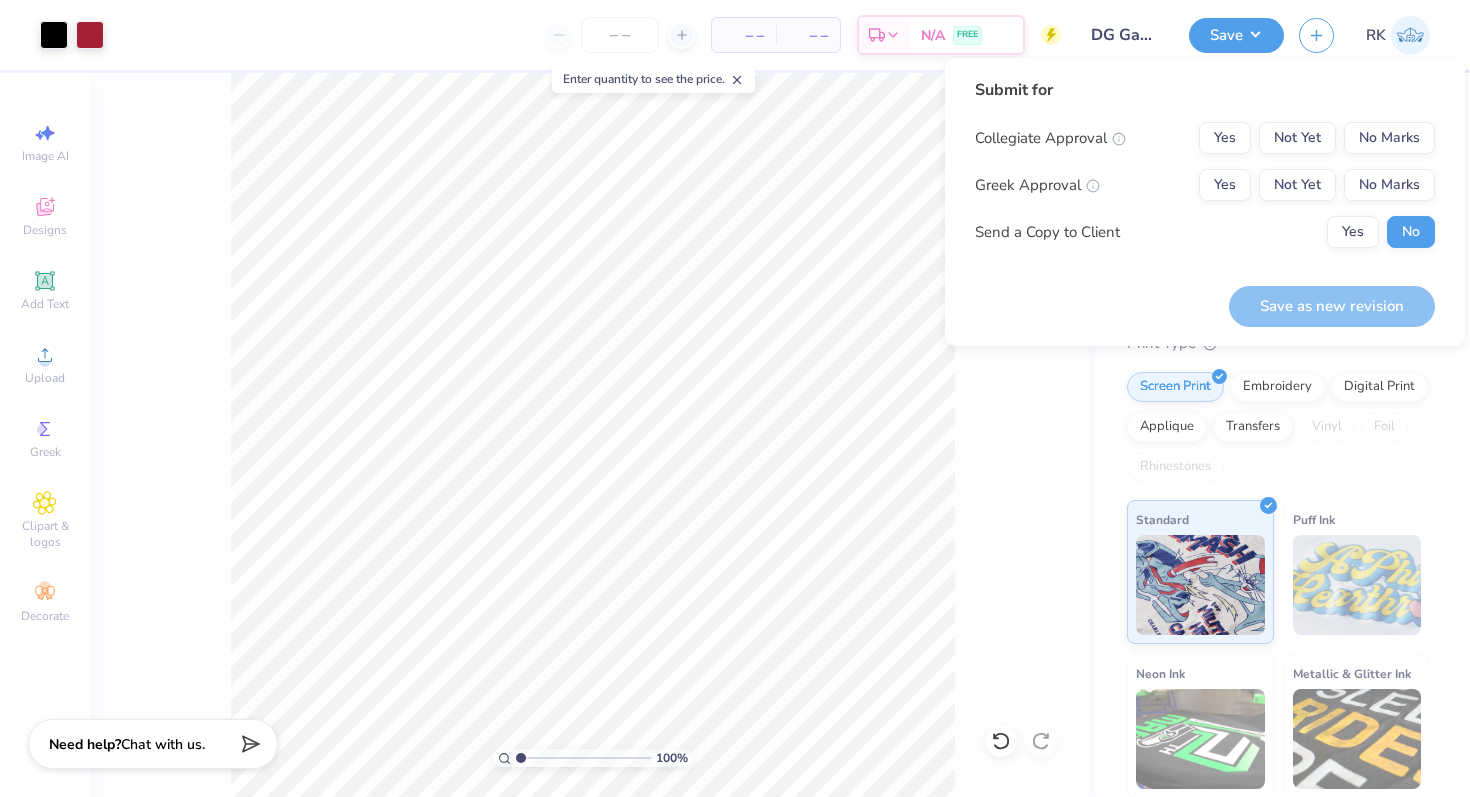 click on "Collegiate Approval Yes Not Yet No Marks Greek Approval Yes Not Yet No Marks Send a Copy to Client Yes No" at bounding box center [1205, 185] 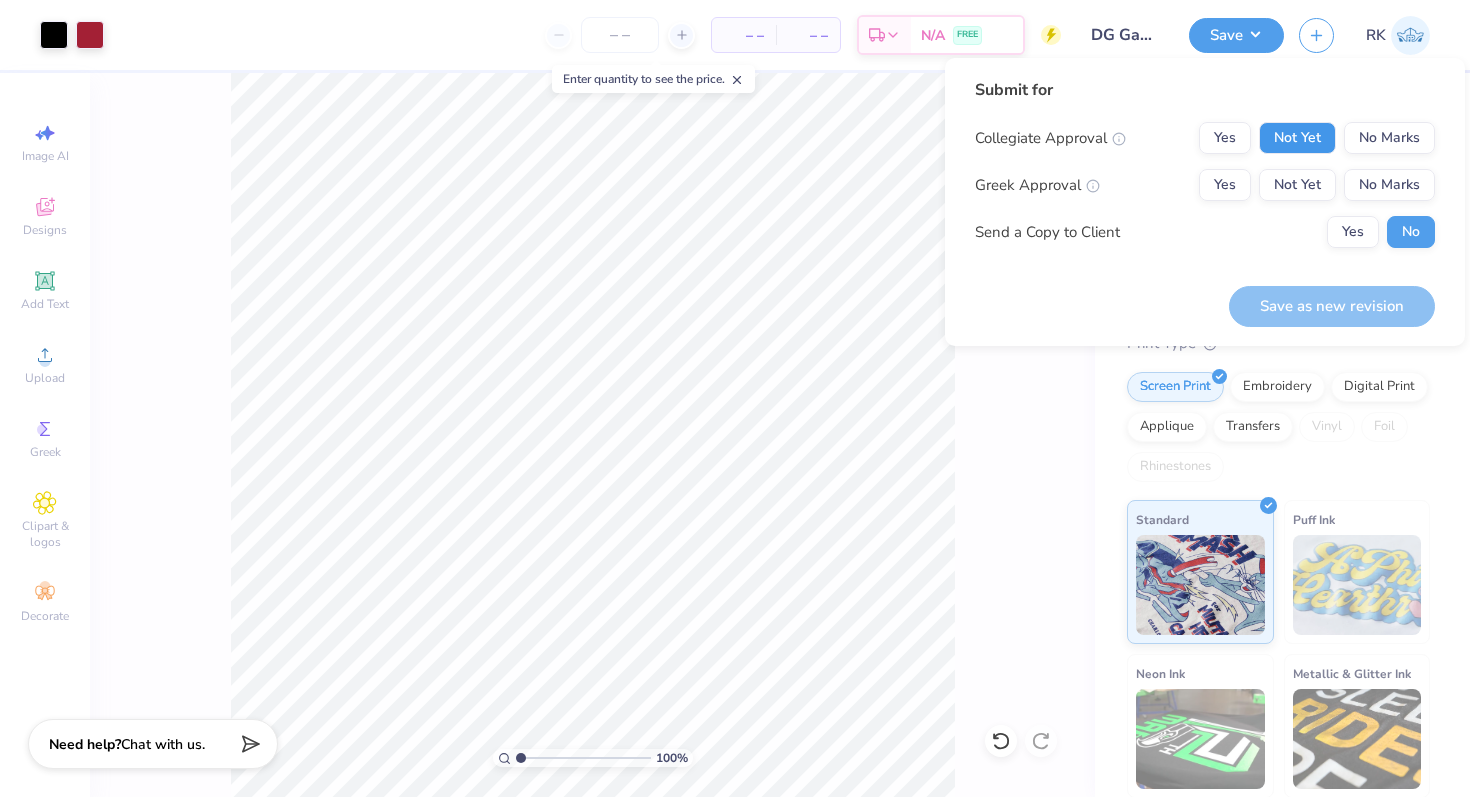 click on "Not Yet" at bounding box center (1297, 138) 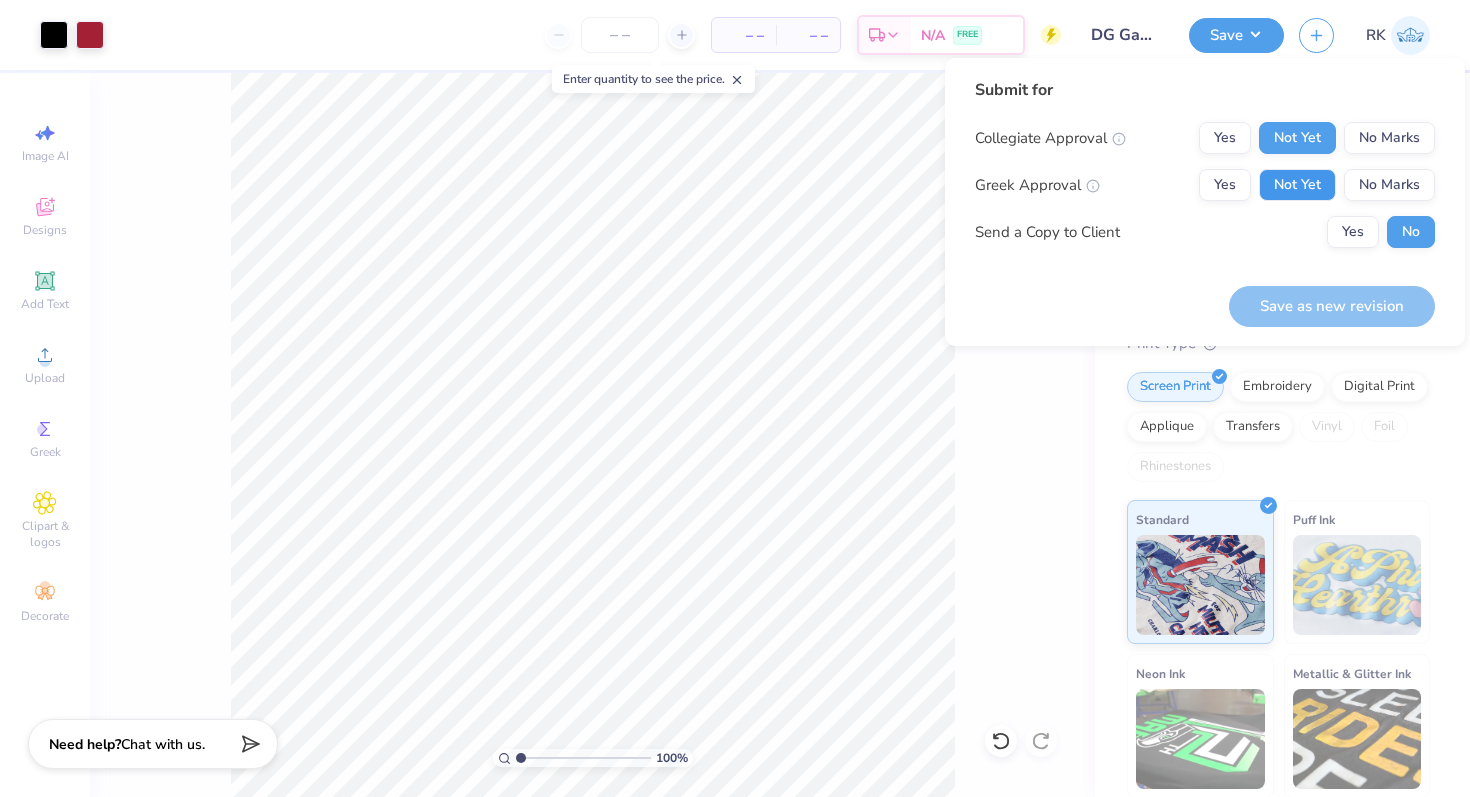click on "Not Yet" at bounding box center [1297, 185] 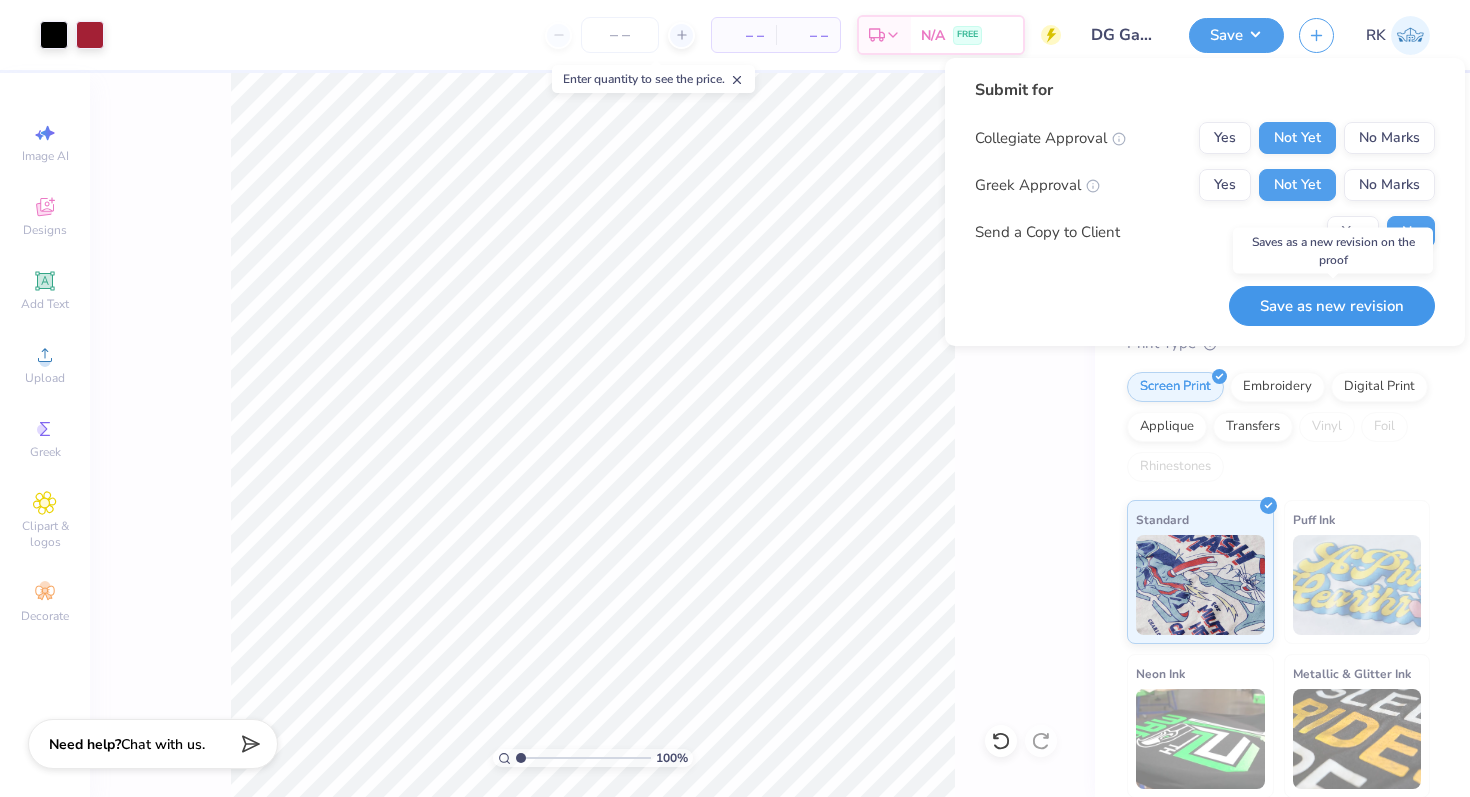 click on "Save as new revision" at bounding box center (1332, 306) 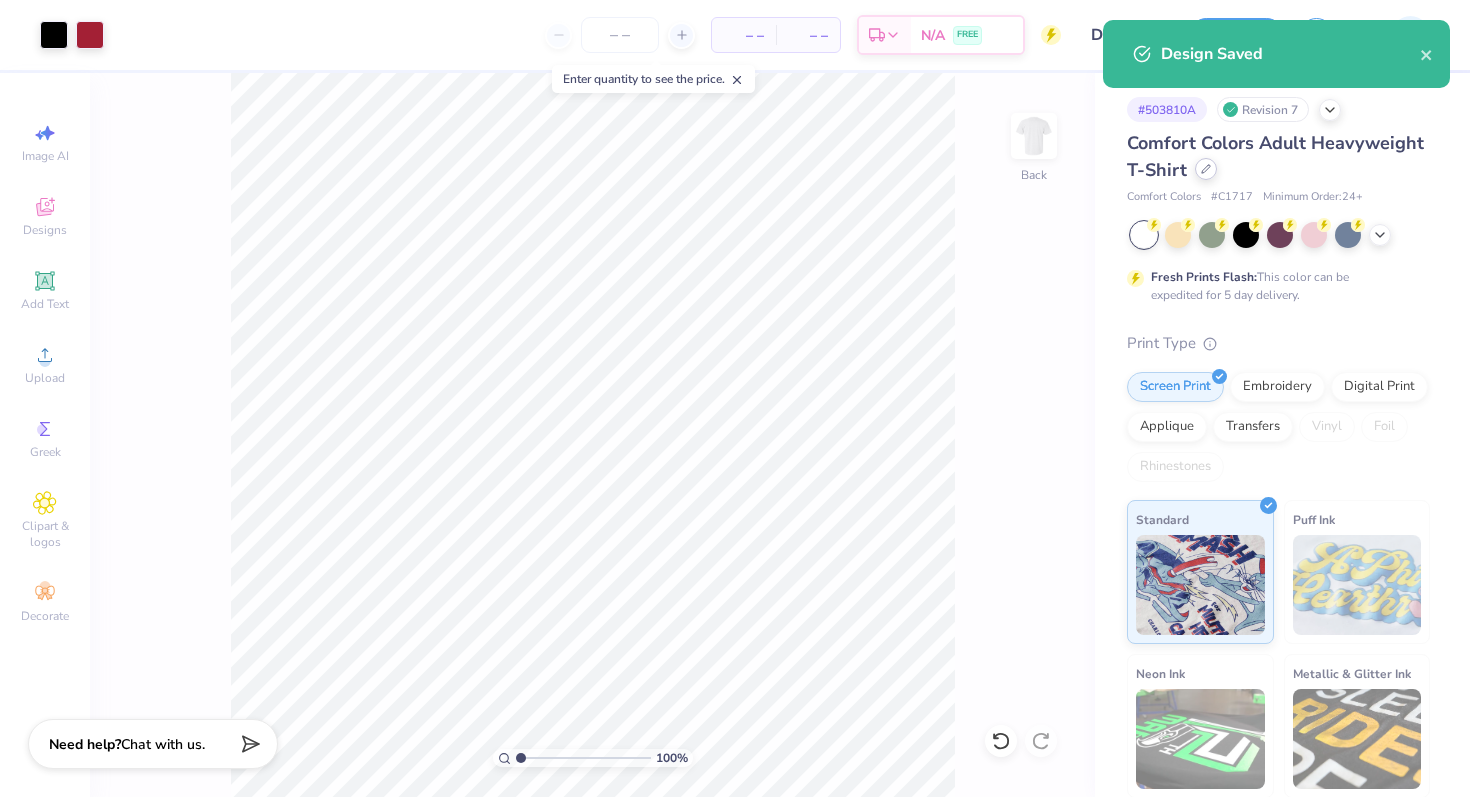click 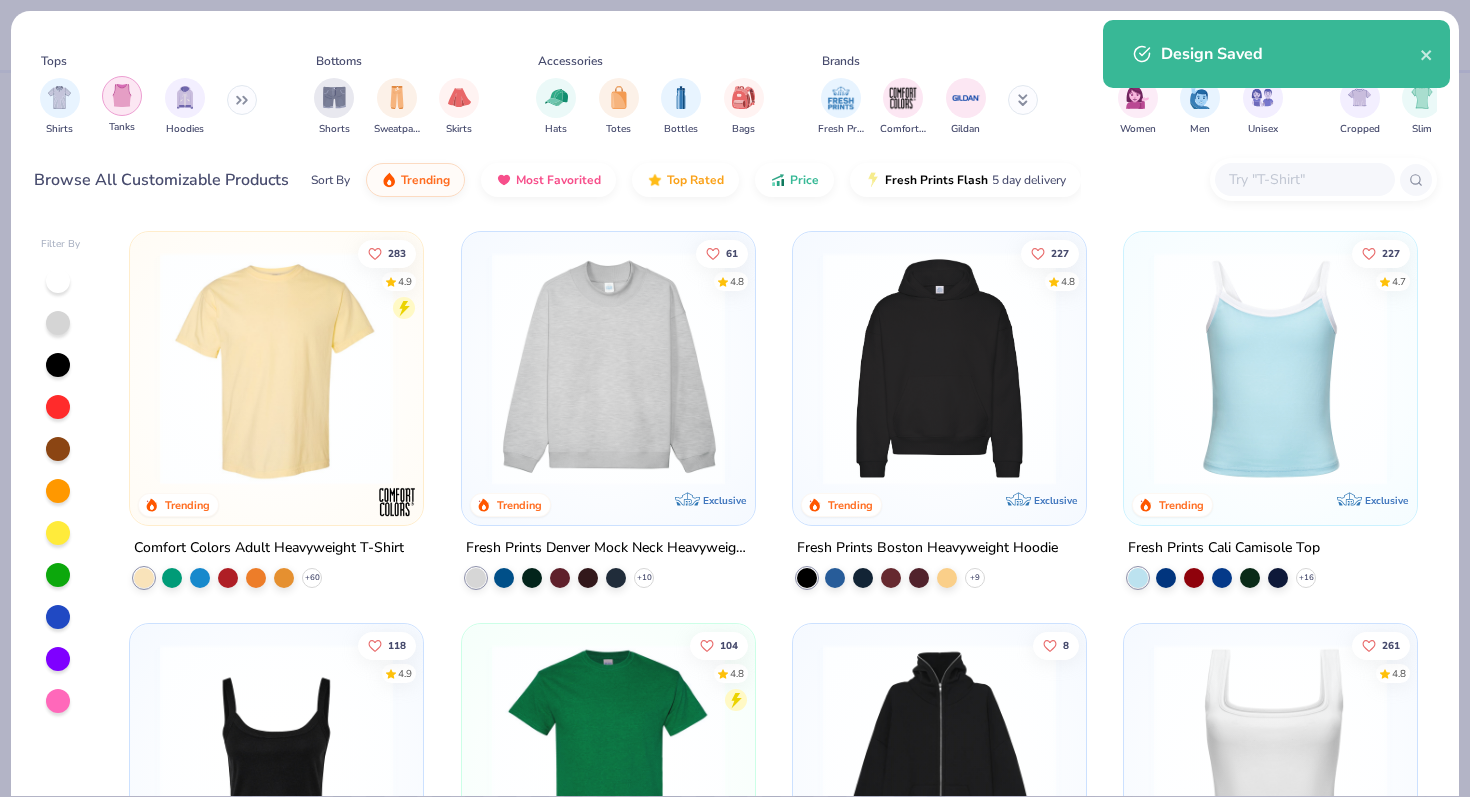 click at bounding box center (122, 96) 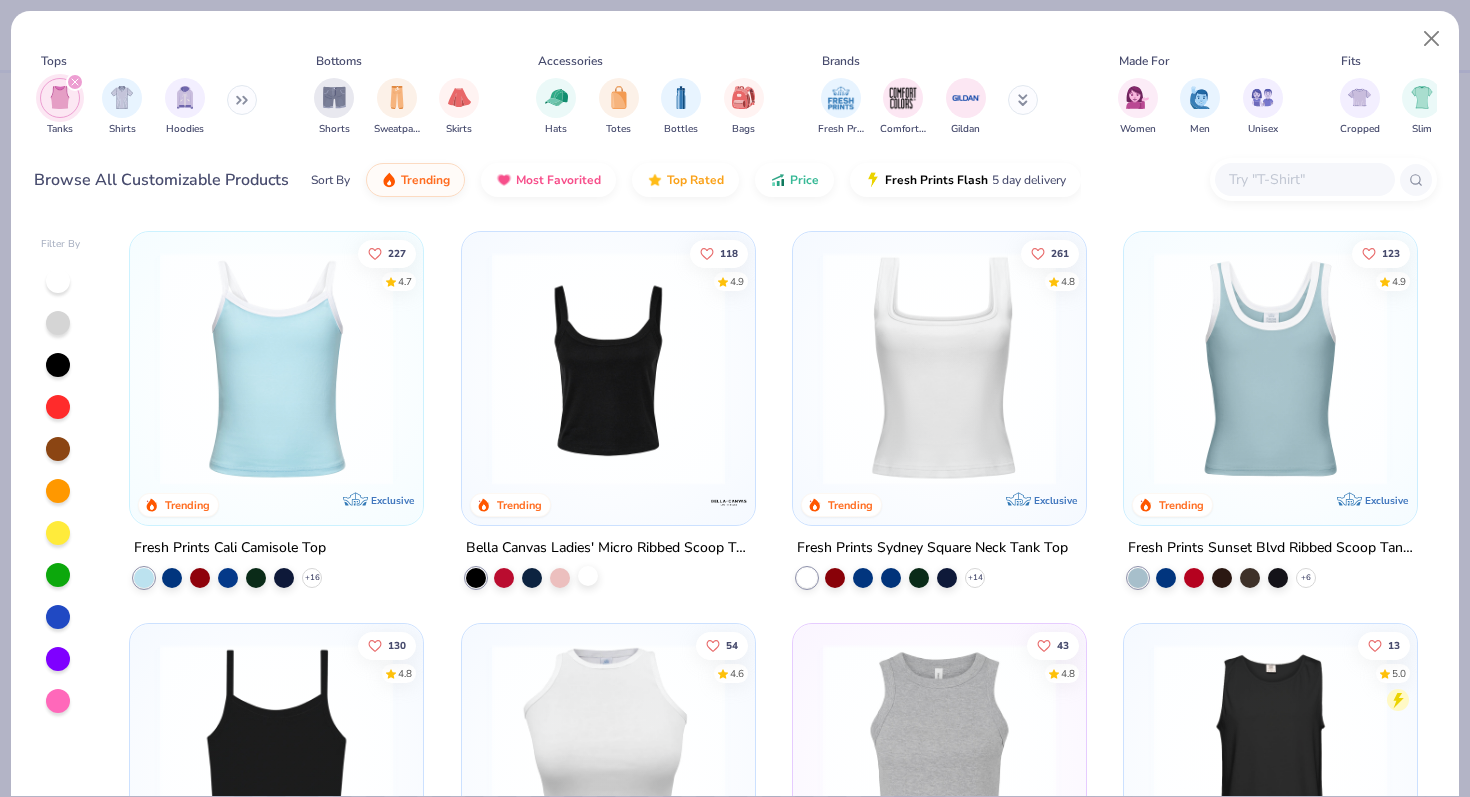 click at bounding box center [588, 576] 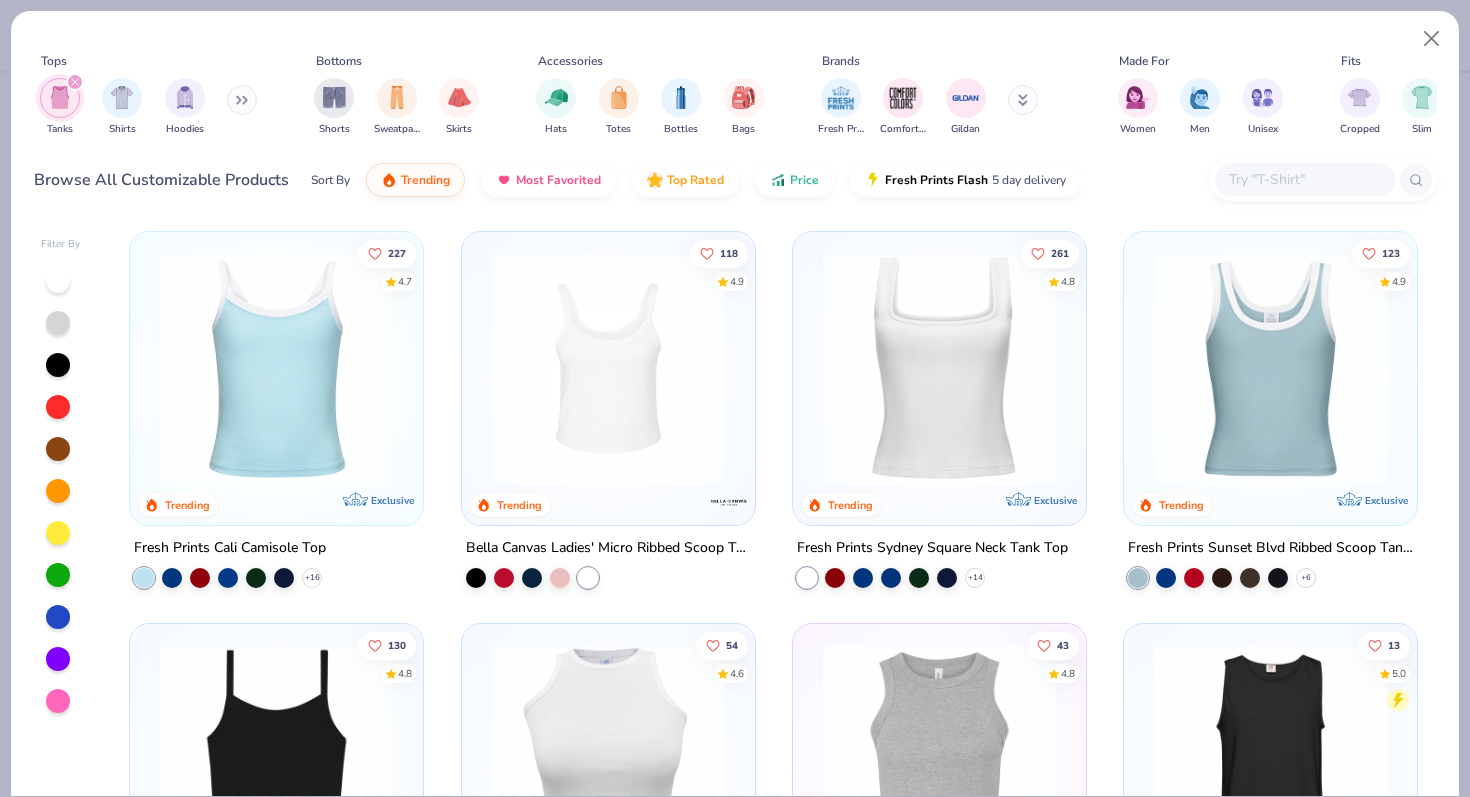 click at bounding box center (608, 368) 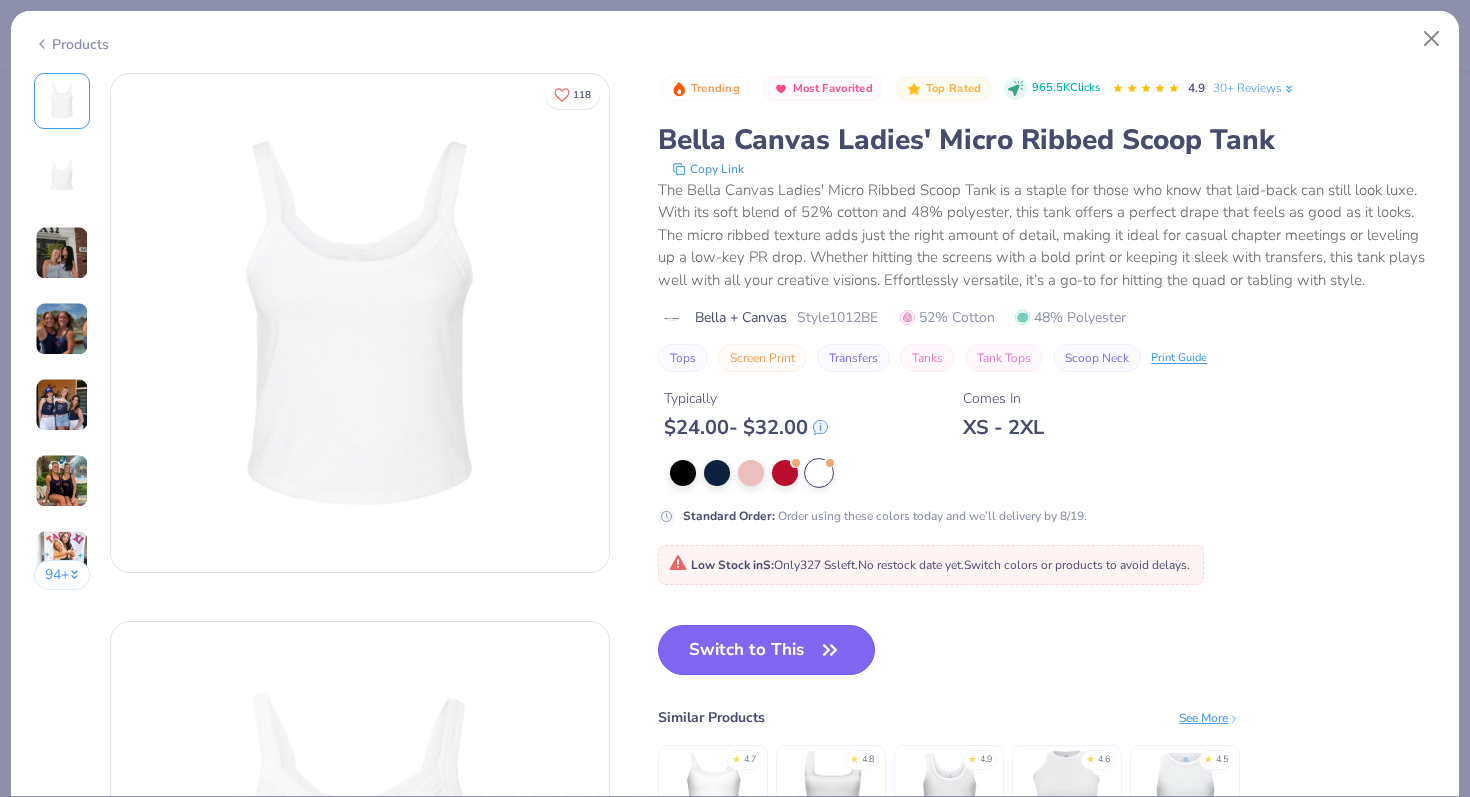 click on "Switch to This" at bounding box center [766, 650] 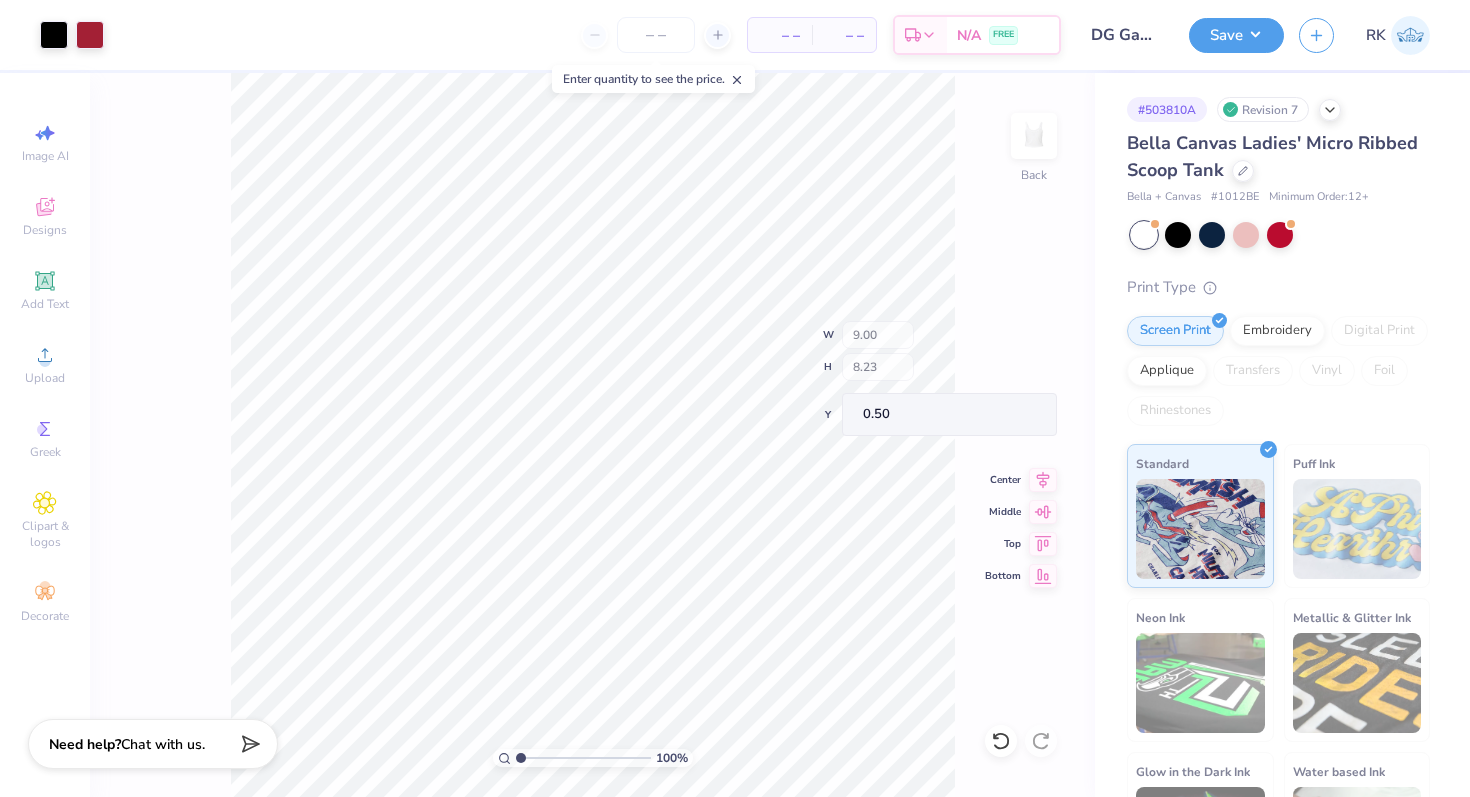 type on "7.97" 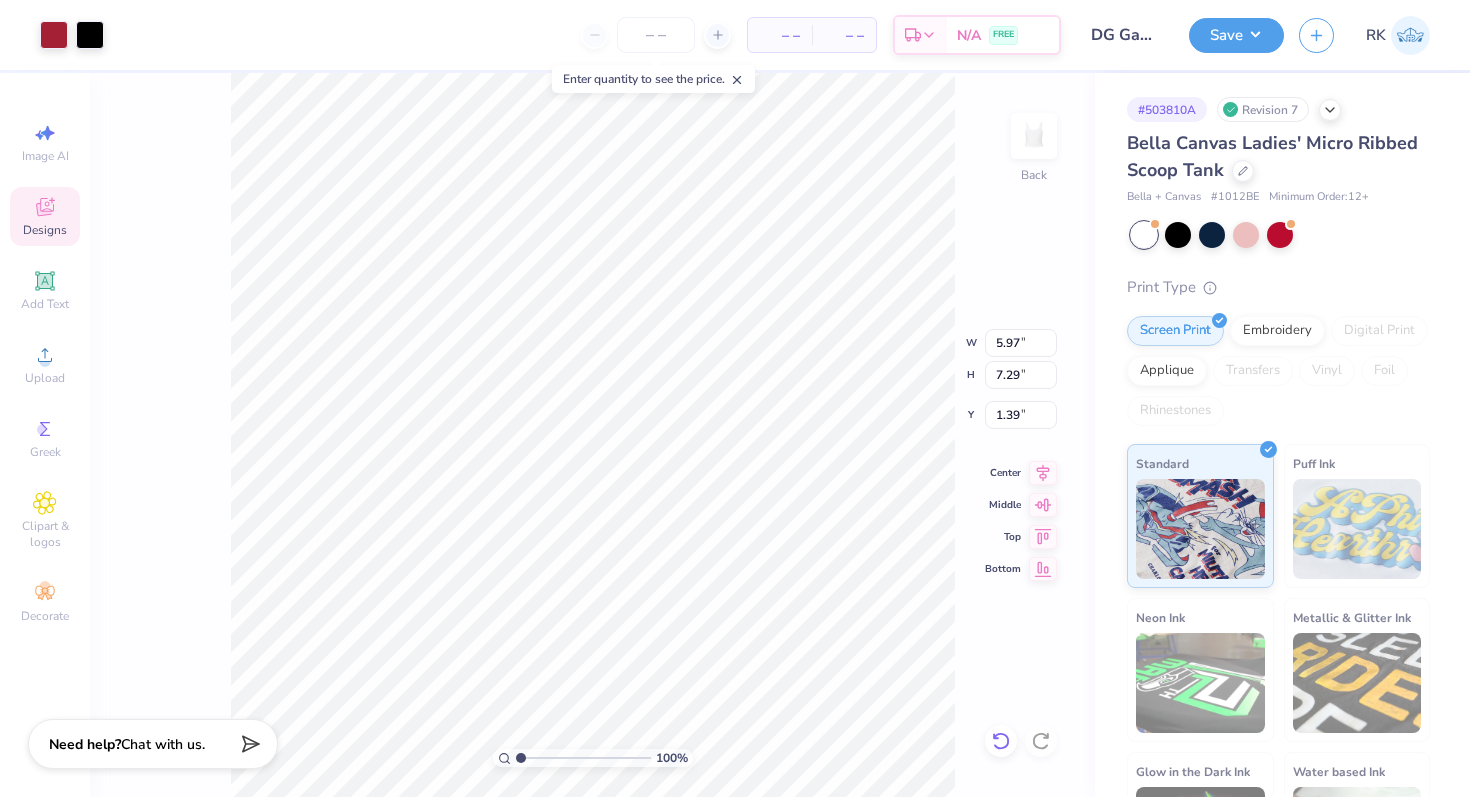 click 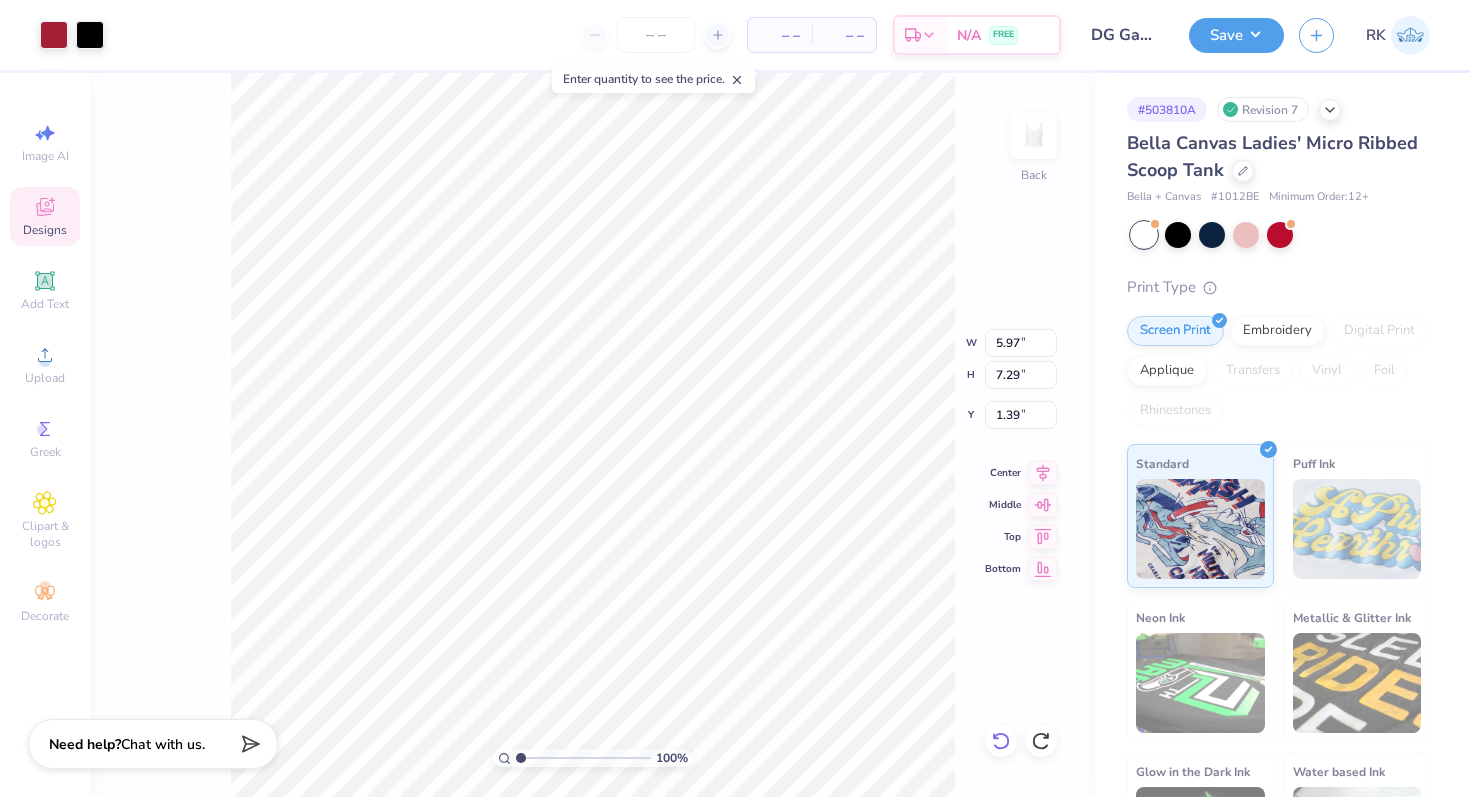 type on "1.45" 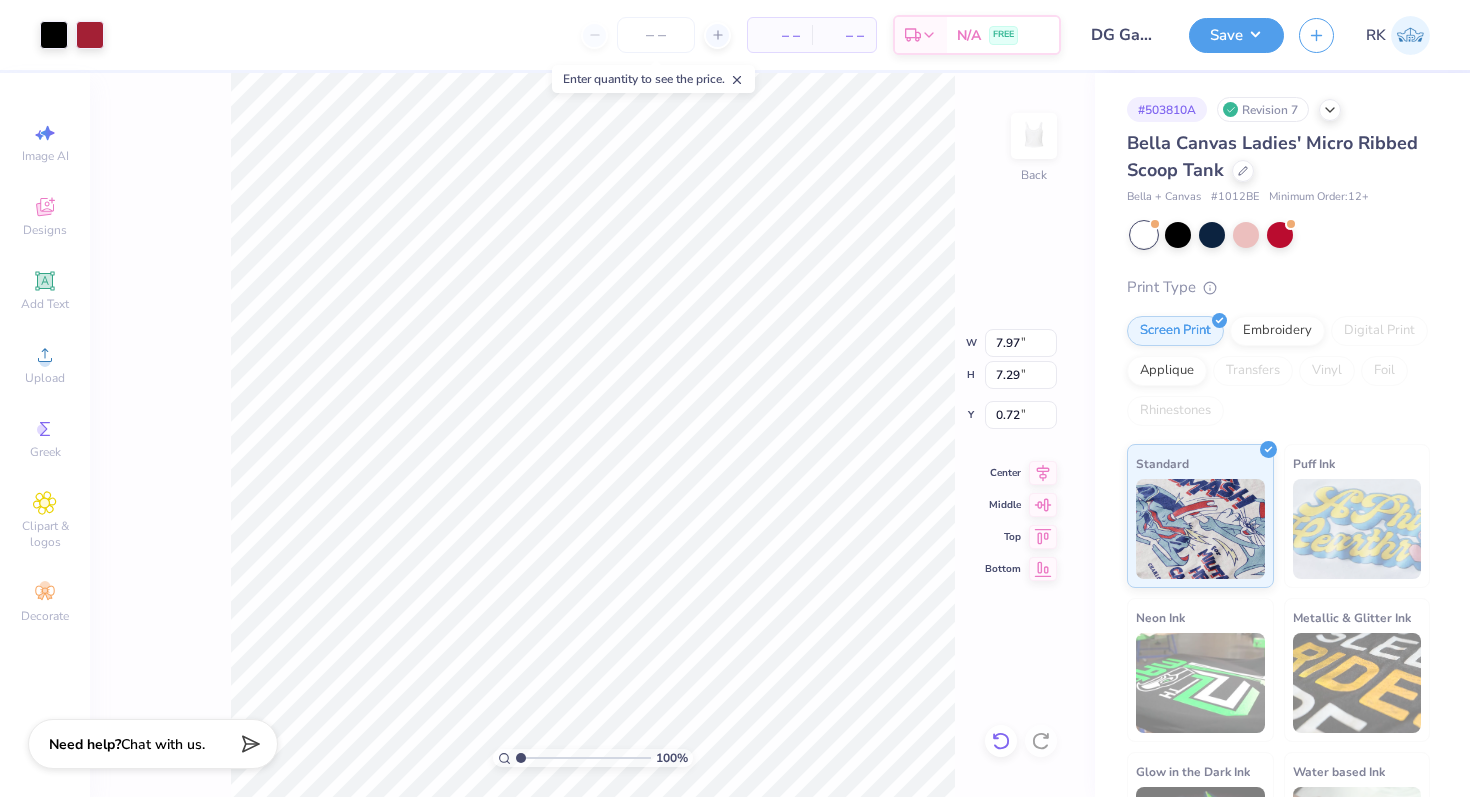 type on "0.72" 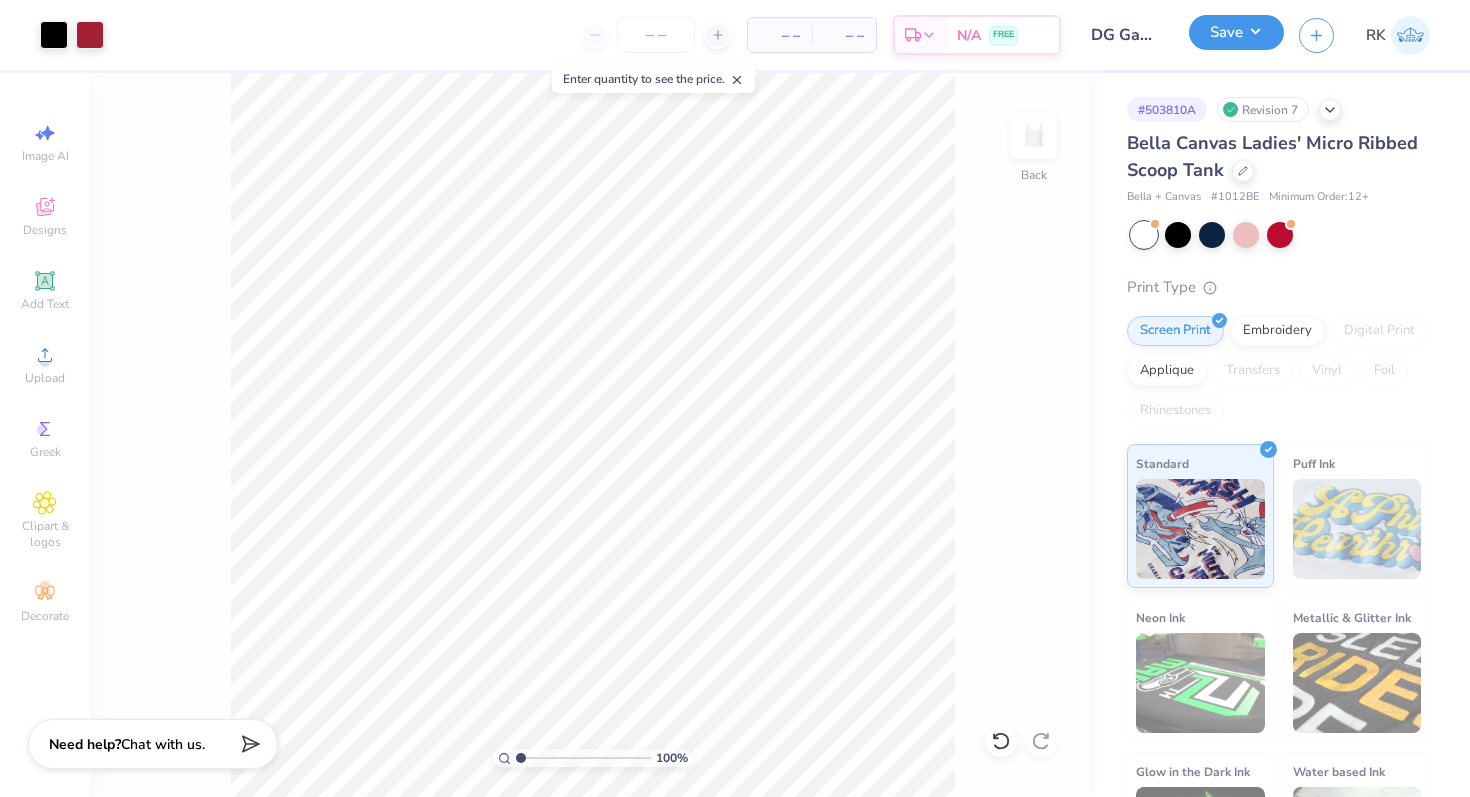 click on "Save" at bounding box center (1236, 32) 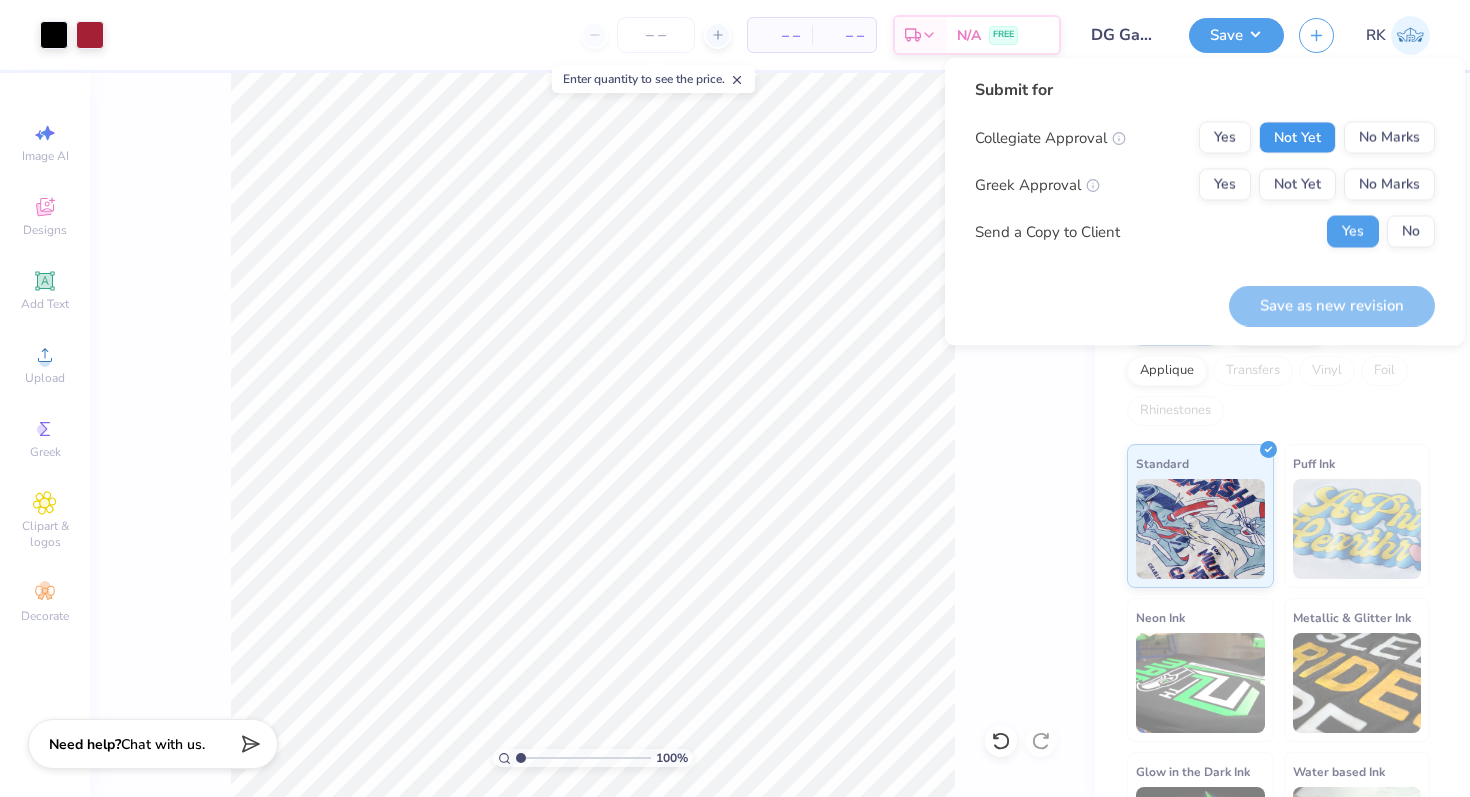 click on "Not Yet" at bounding box center [1297, 138] 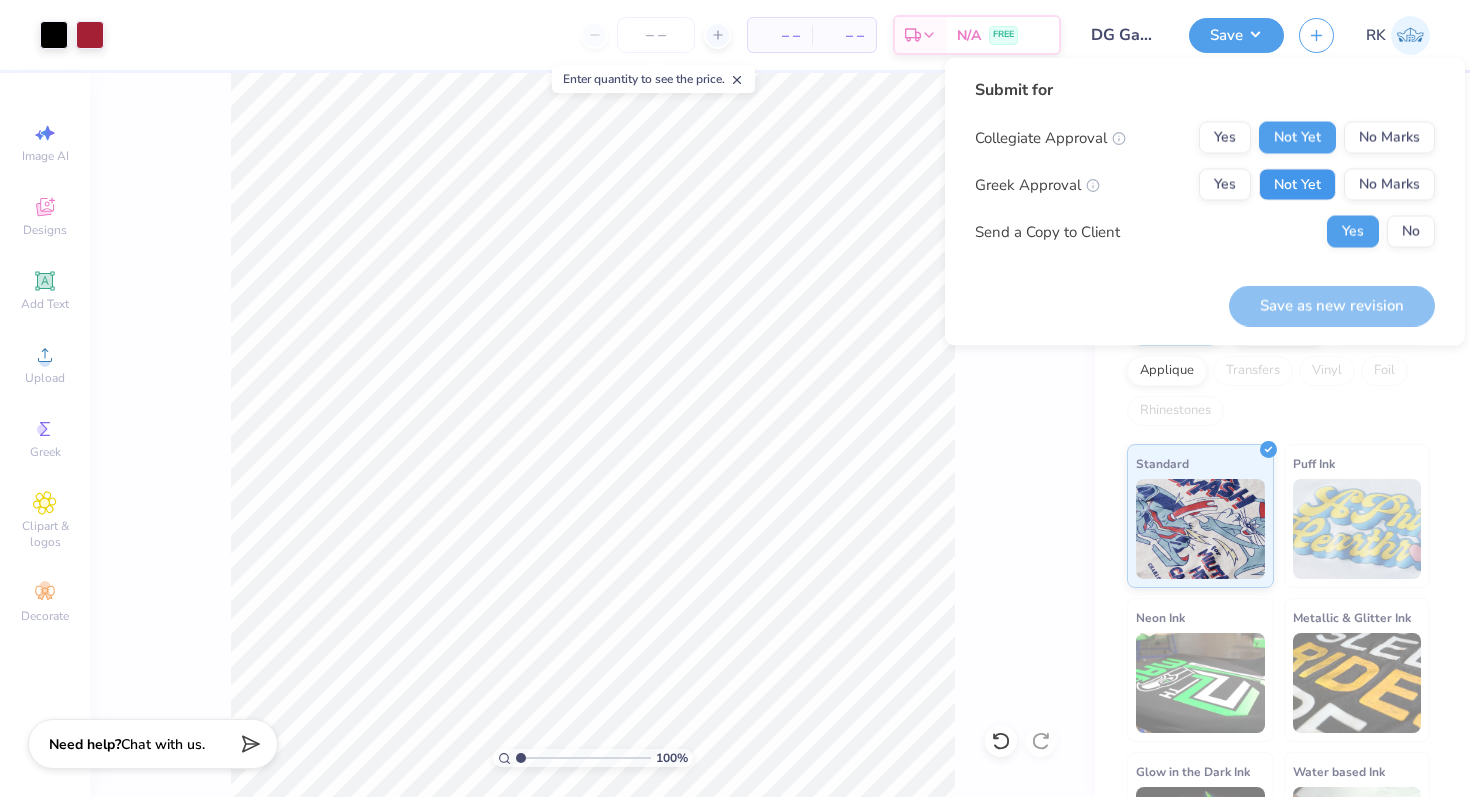 click on "Not Yet" at bounding box center (1297, 185) 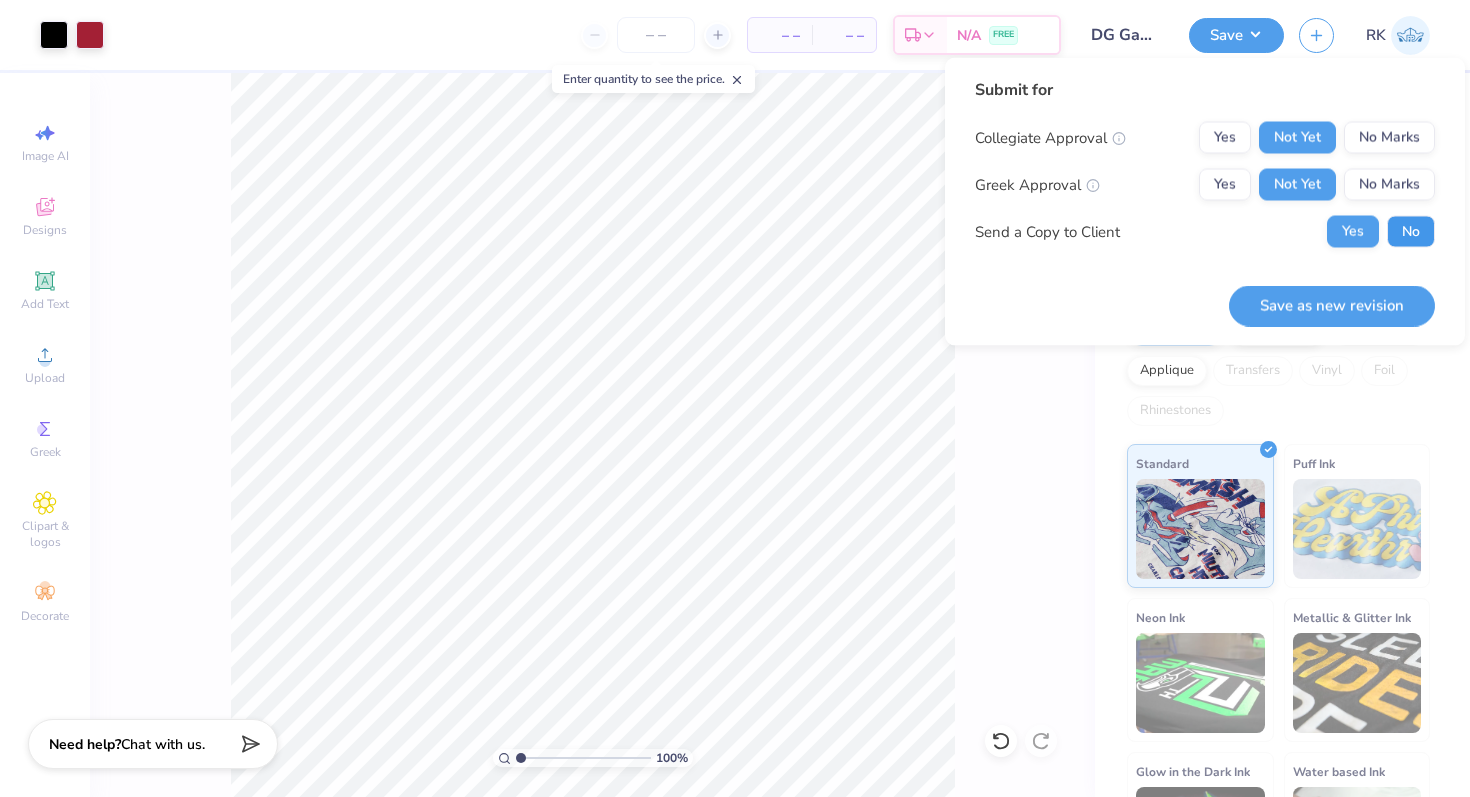 click on "No" at bounding box center [1411, 232] 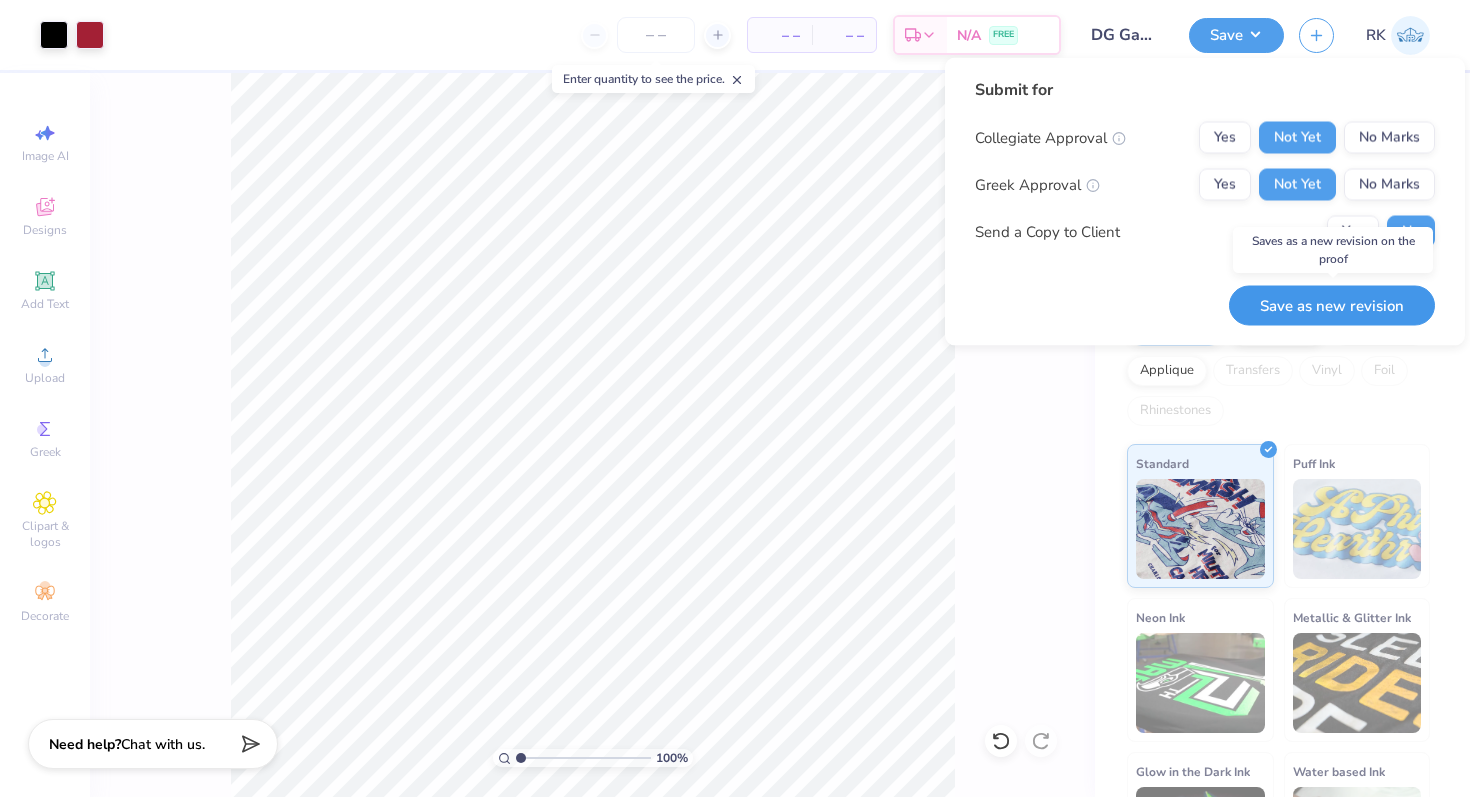 click on "Save as new revision" at bounding box center (1332, 305) 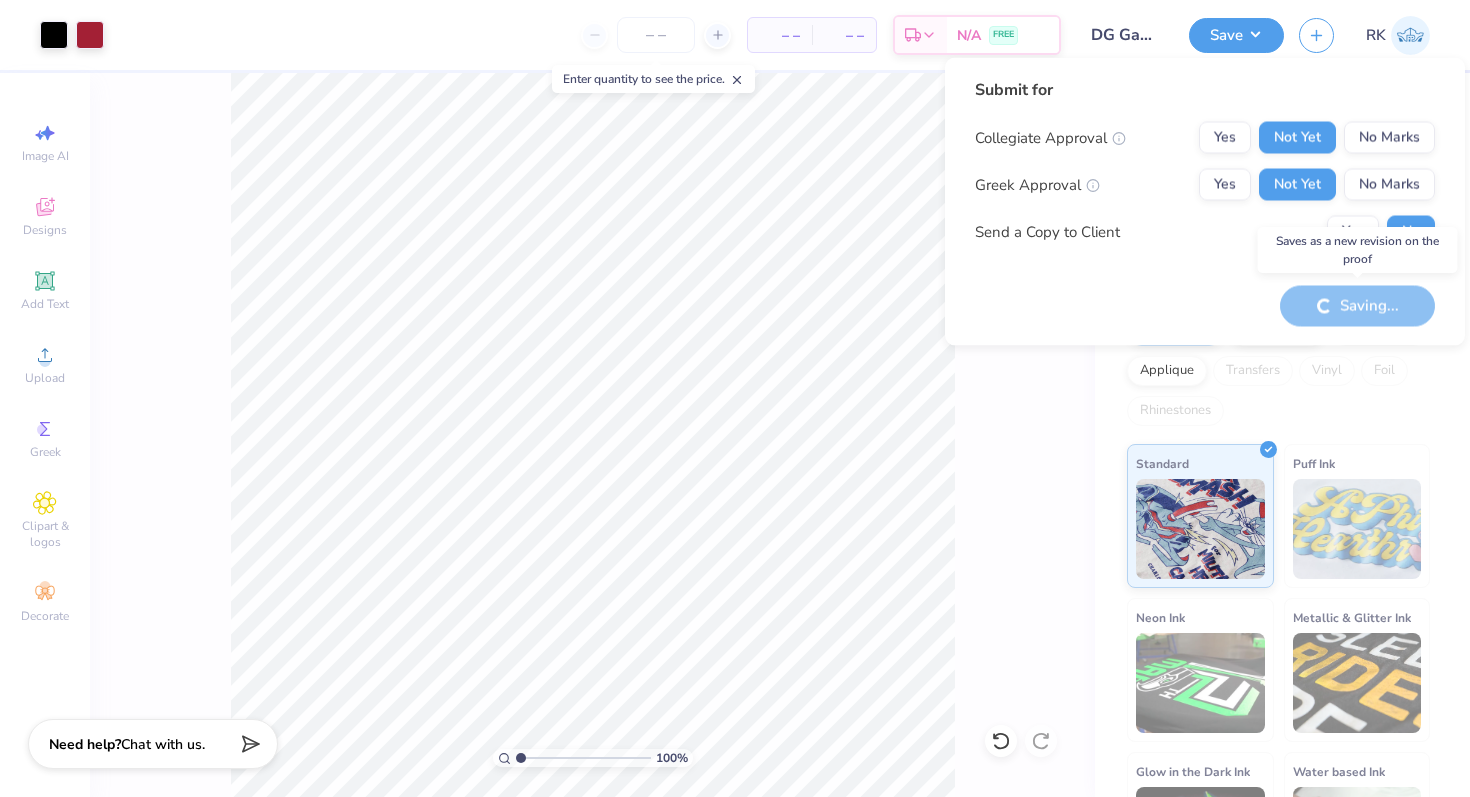 click on "Saving..." at bounding box center [1357, 305] 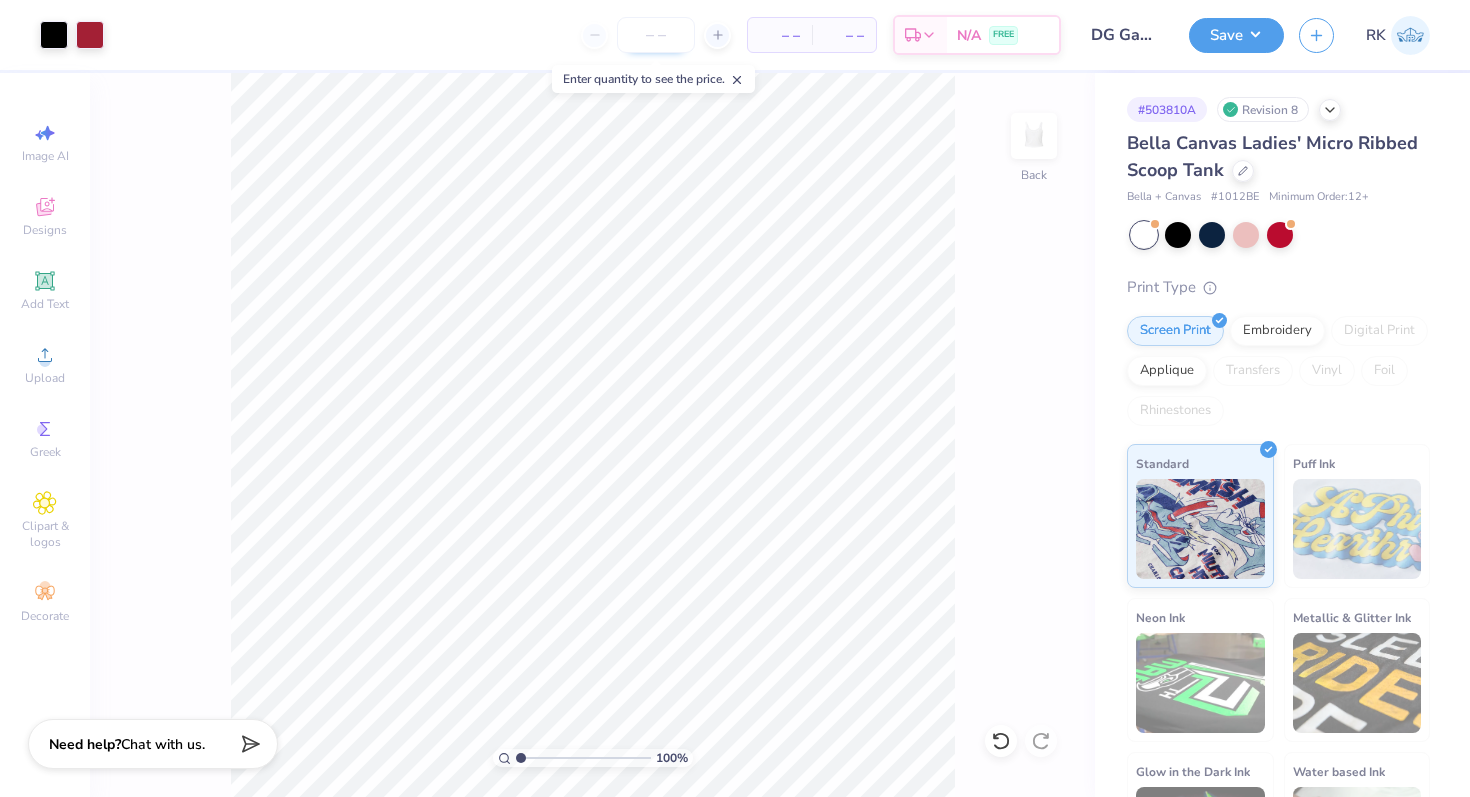 click at bounding box center [656, 35] 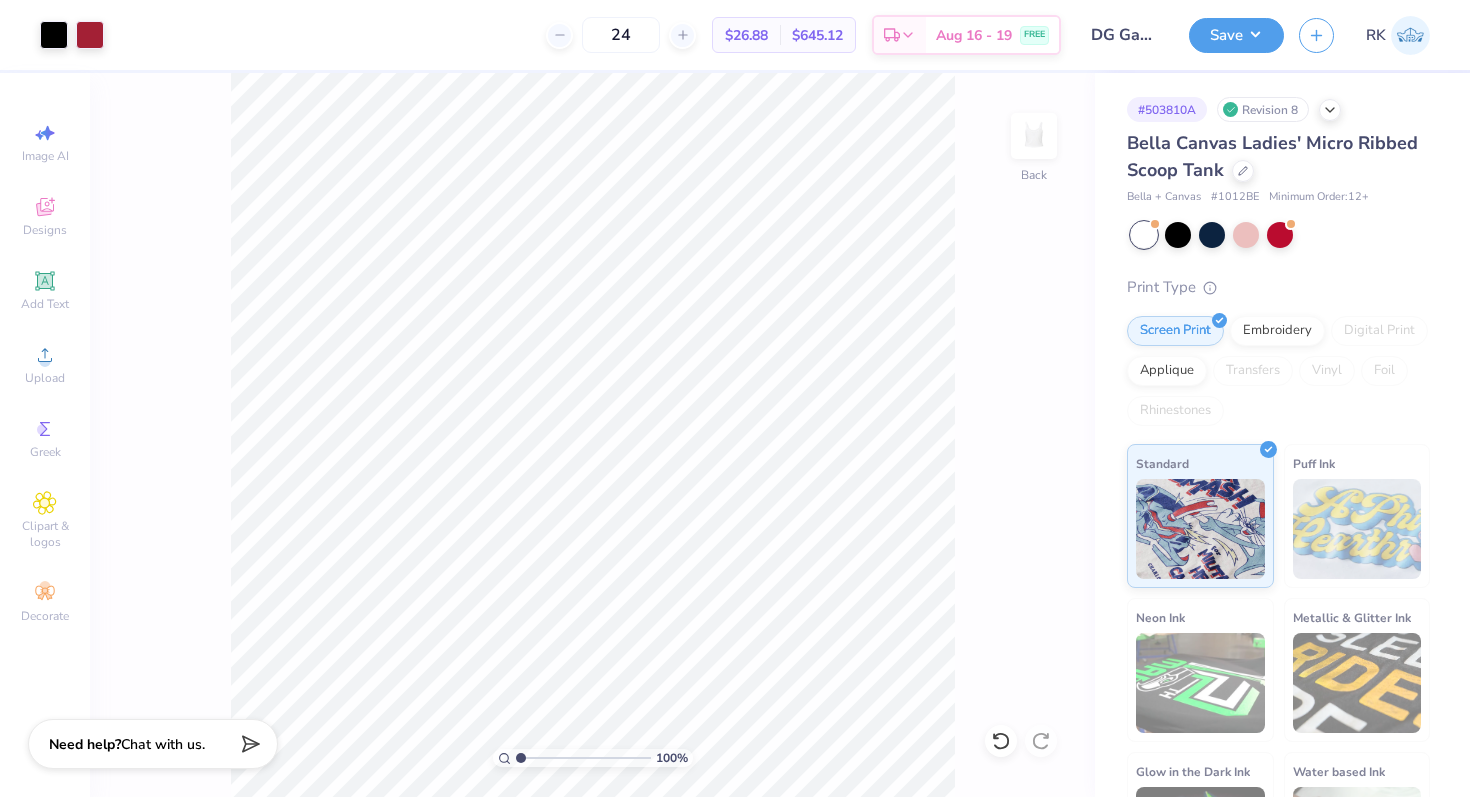 type on "24" 